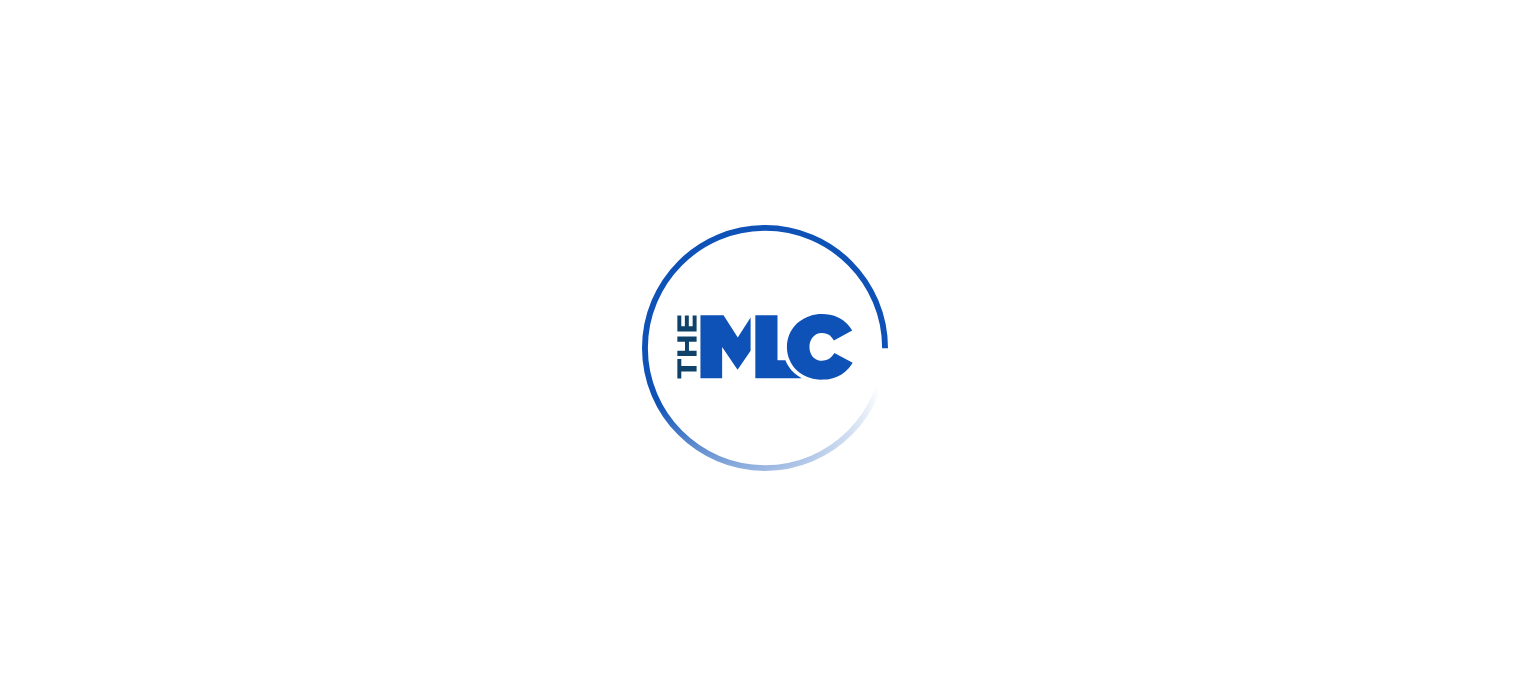 scroll, scrollTop: 0, scrollLeft: 0, axis: both 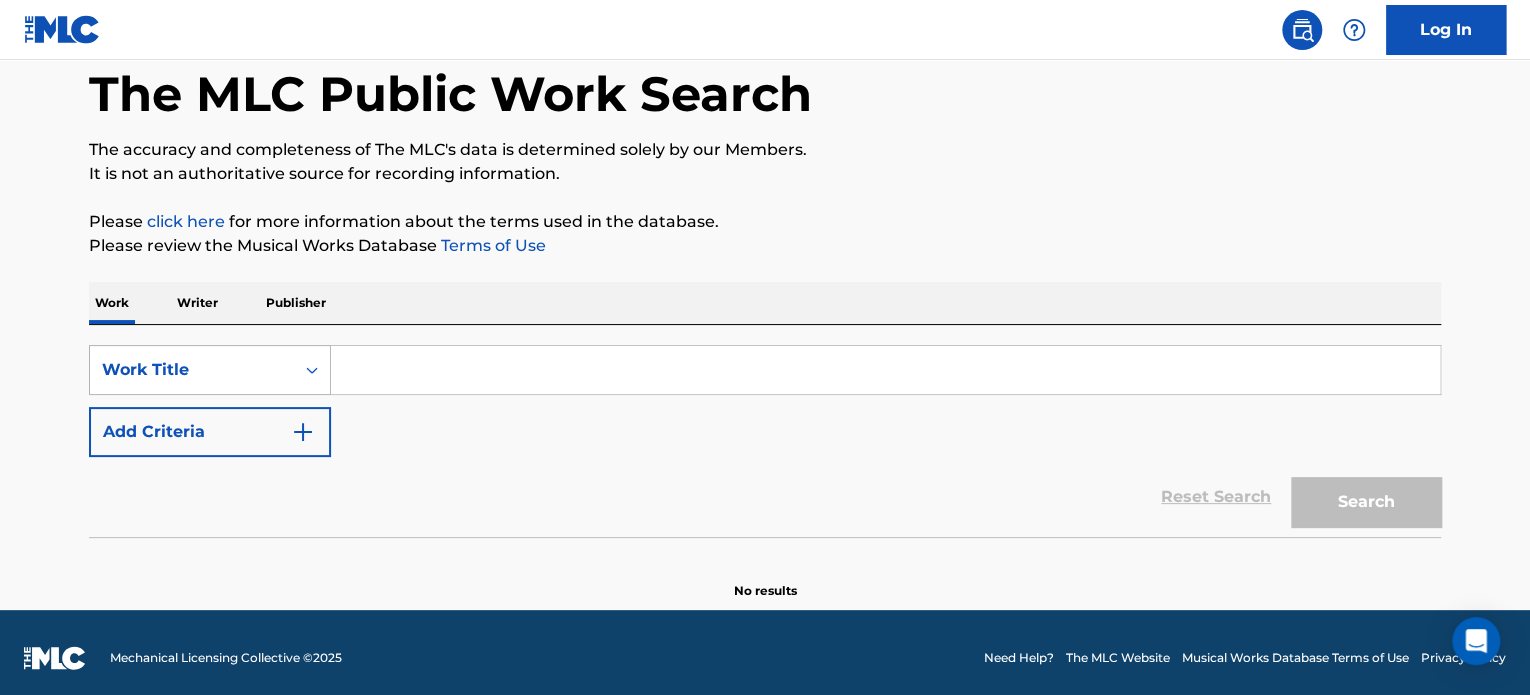 click on "Work Title" at bounding box center (210, 370) 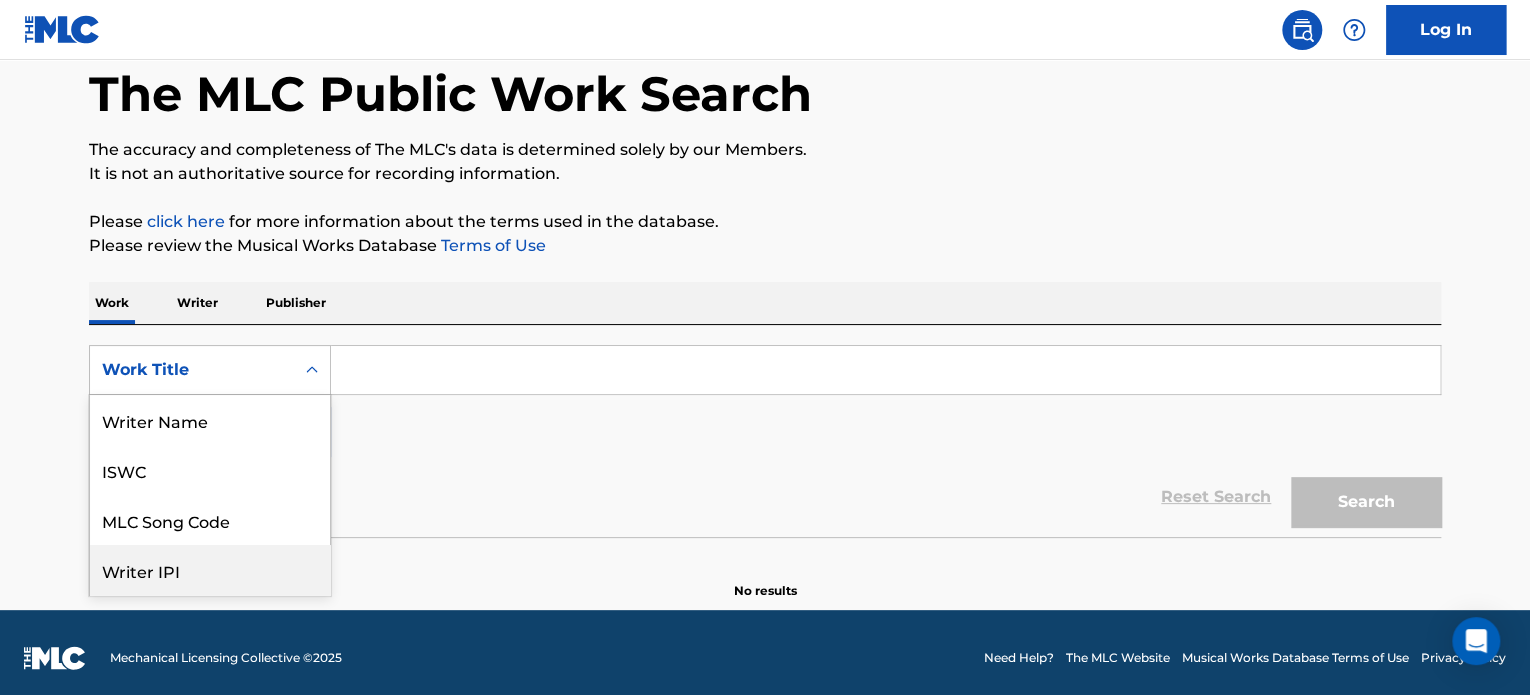 scroll, scrollTop: 100, scrollLeft: 0, axis: vertical 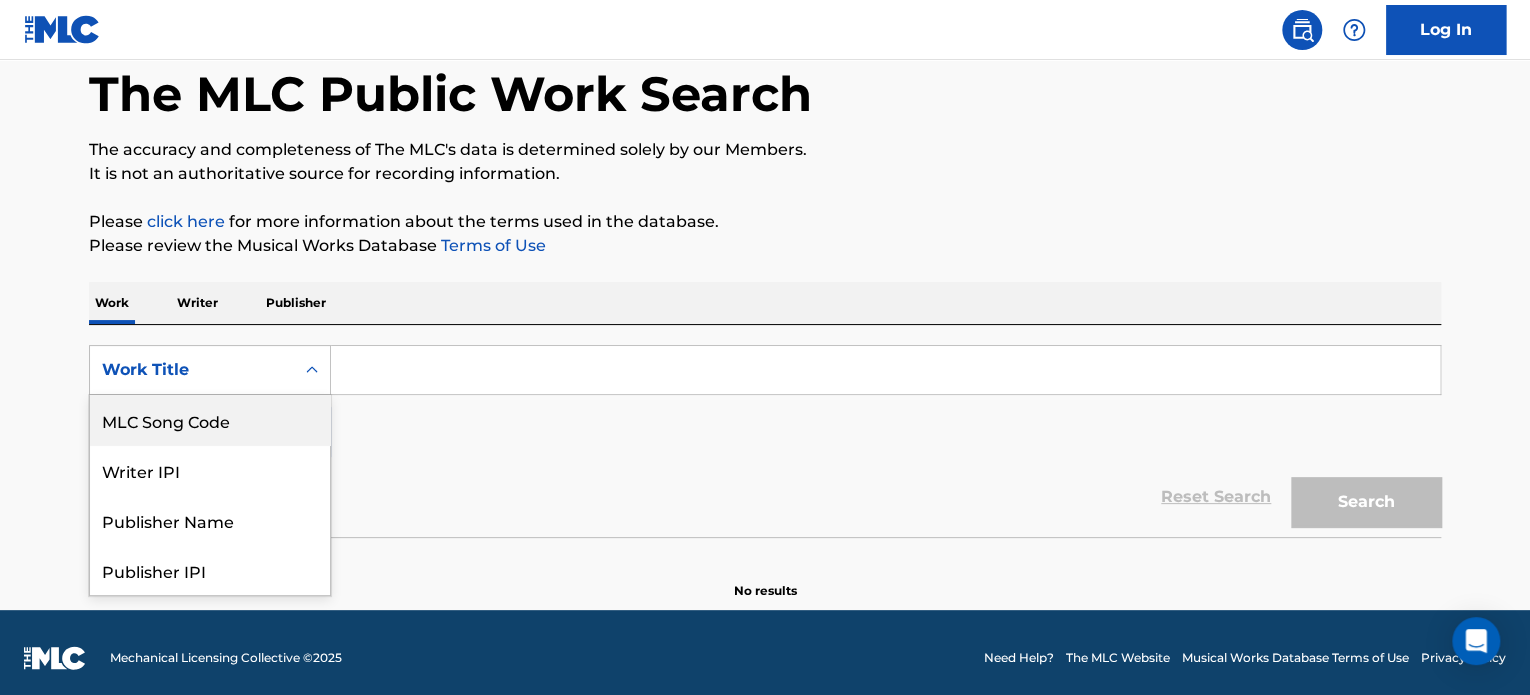 click on "MLC Song Code" at bounding box center (210, 420) 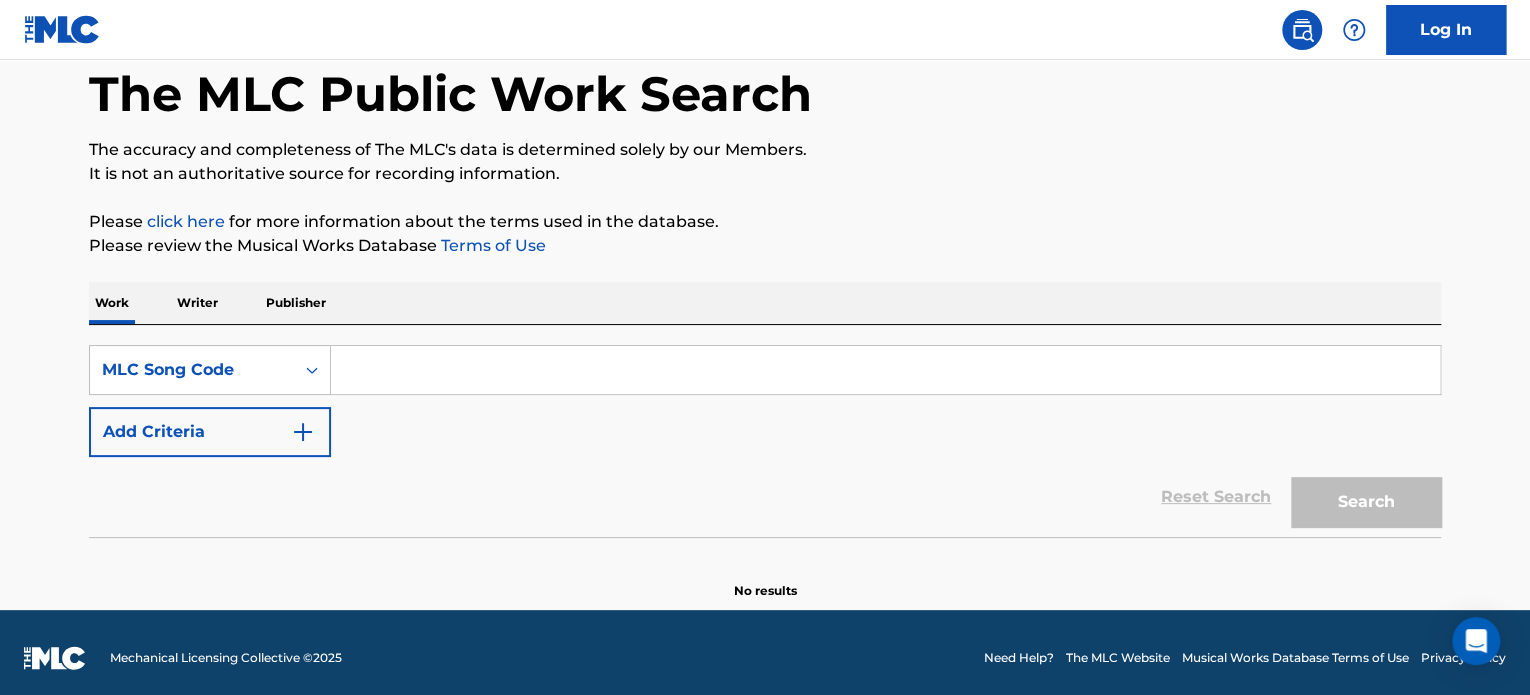 click at bounding box center [885, 370] 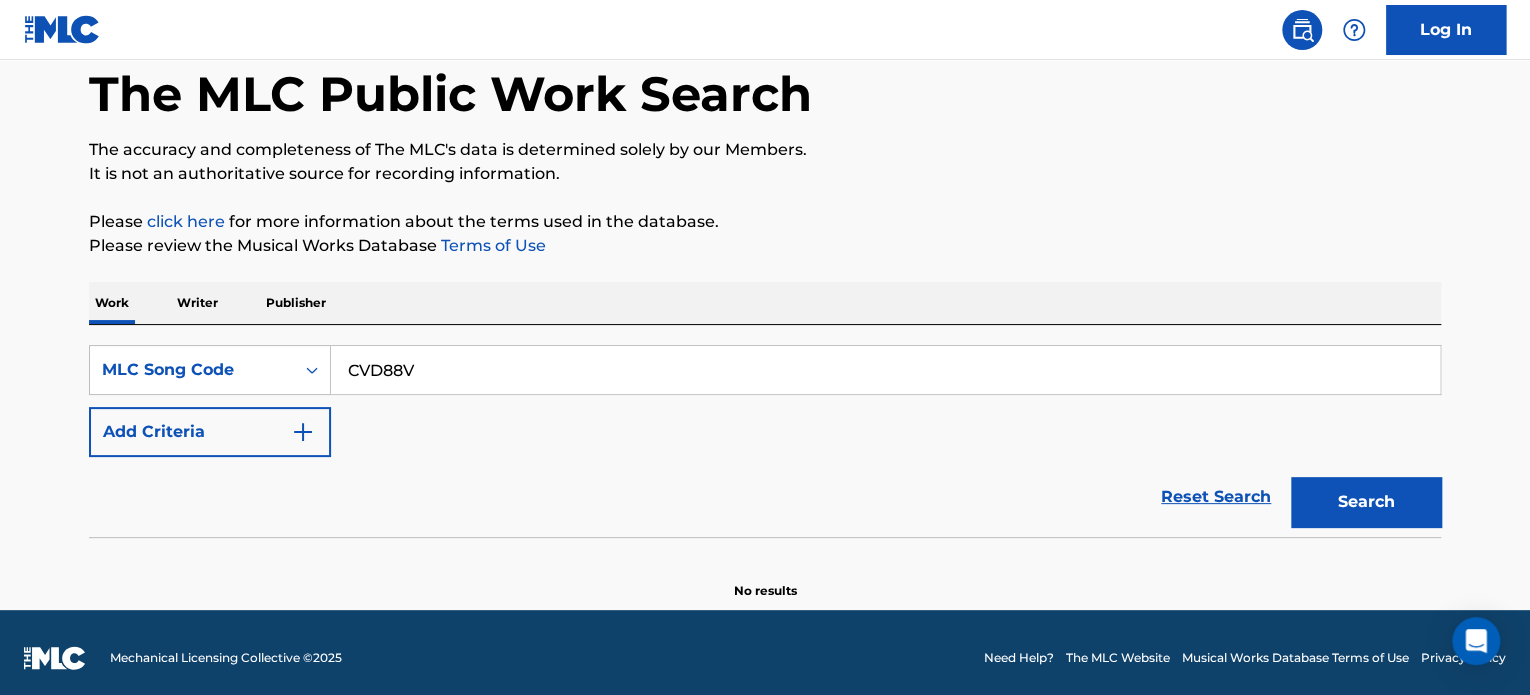 type on "CVD88V" 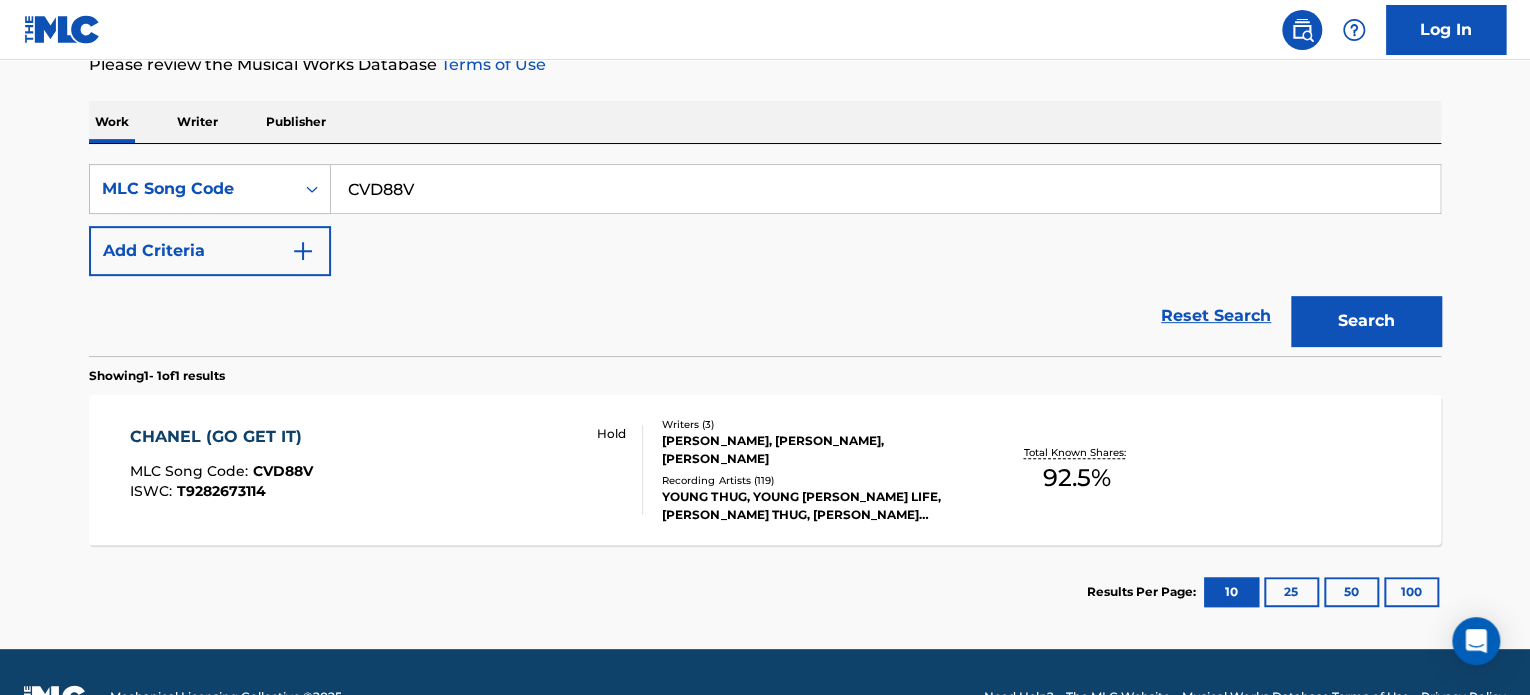 scroll, scrollTop: 282, scrollLeft: 0, axis: vertical 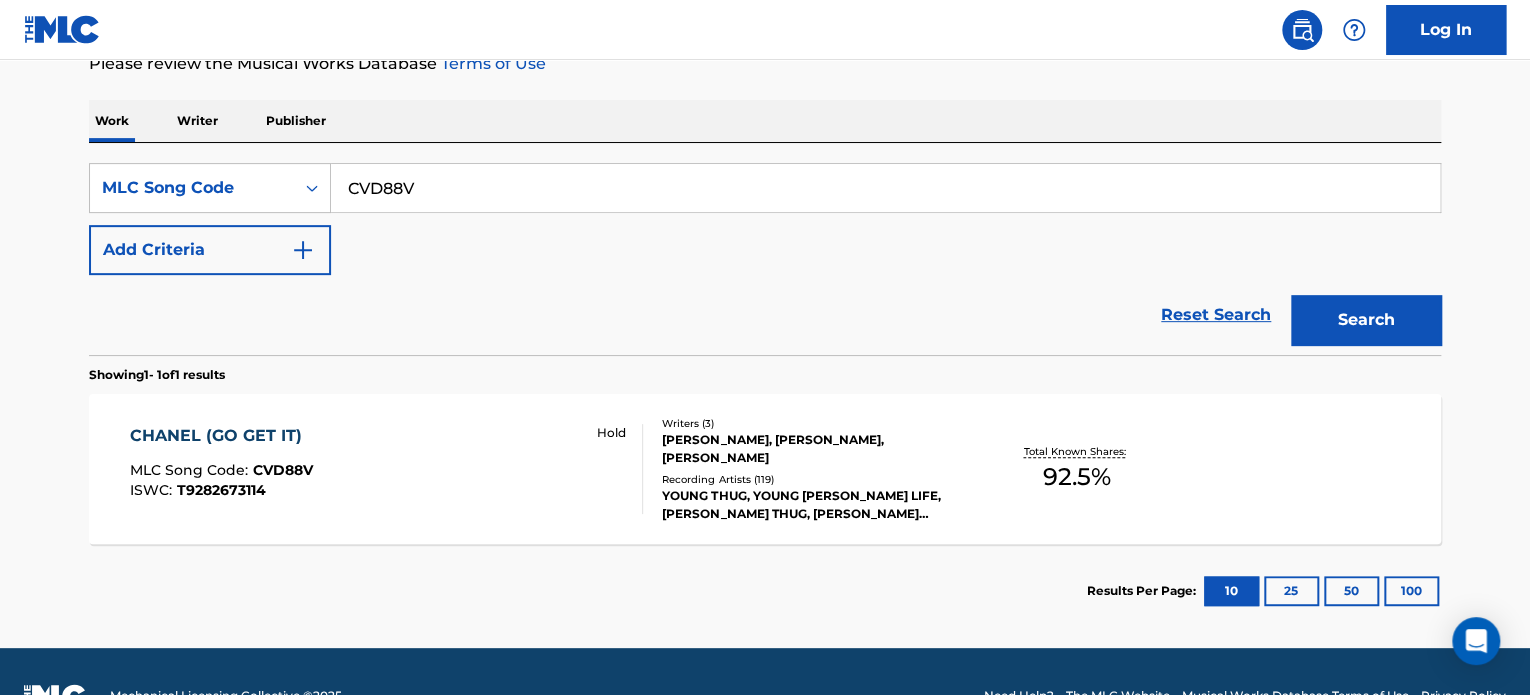 click on "[PERSON_NAME] (GO GET IT) MLC Song Code : CVD88V ISWC : T9282673114   Hold Writers ( 3 ) [PERSON_NAME], [PERSON_NAME], [PERSON_NAME] Recording Artists ( 119 ) YOUNG THUG, YOUNG [PERSON_NAME] LIFE, [PERSON_NAME] THUG, [PERSON_NAME] [PERSON_NAME] LIFE RECORDS, YOUNG THUG|YOUNG [PERSON_NAME] LIFE|GUNNA|[PERSON_NAME], [PERSON_NAME] THUG, [PERSON_NAME] [PERSON_NAME] LIFE RECORDS, YOUNG [PERSON_NAME] LIFE|[PERSON_NAME] THUG Total Known Shares: 92.5 %" at bounding box center (765, 469) 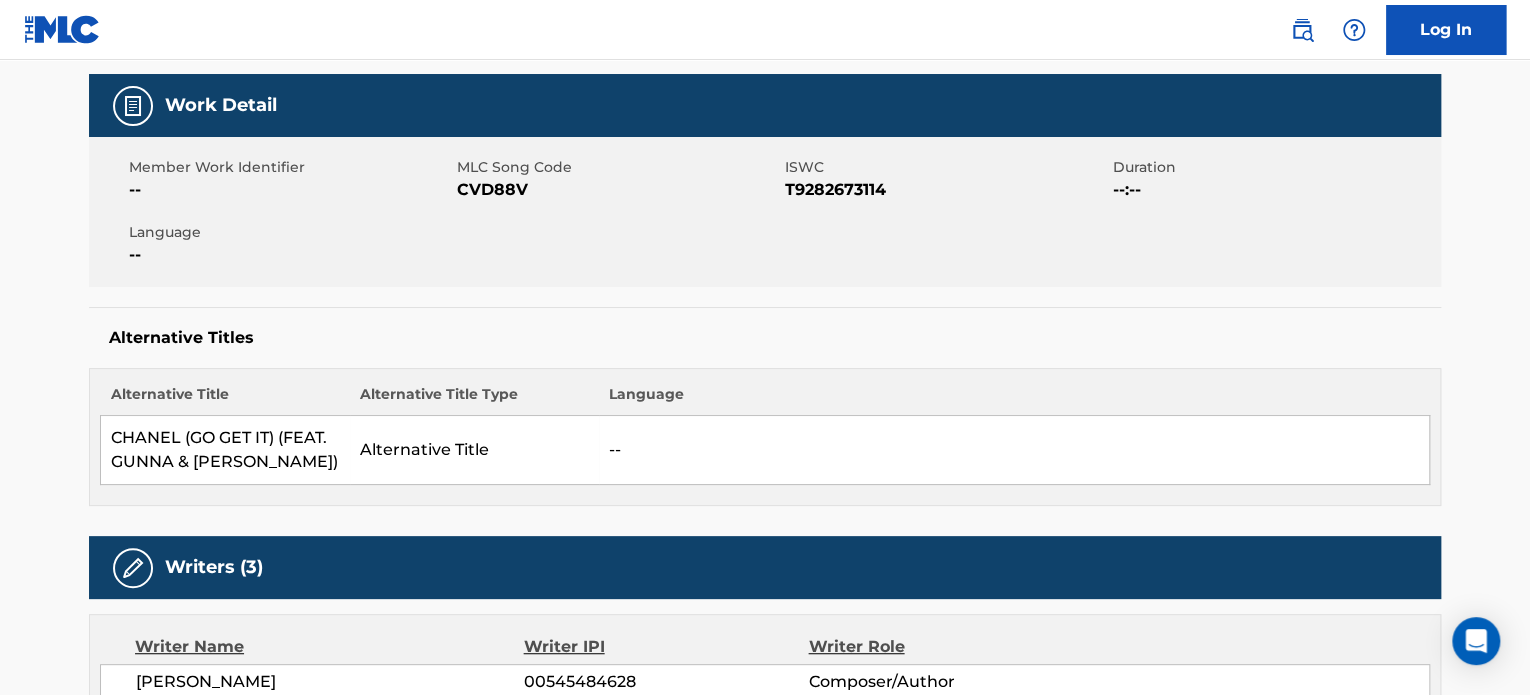 scroll, scrollTop: 0, scrollLeft: 0, axis: both 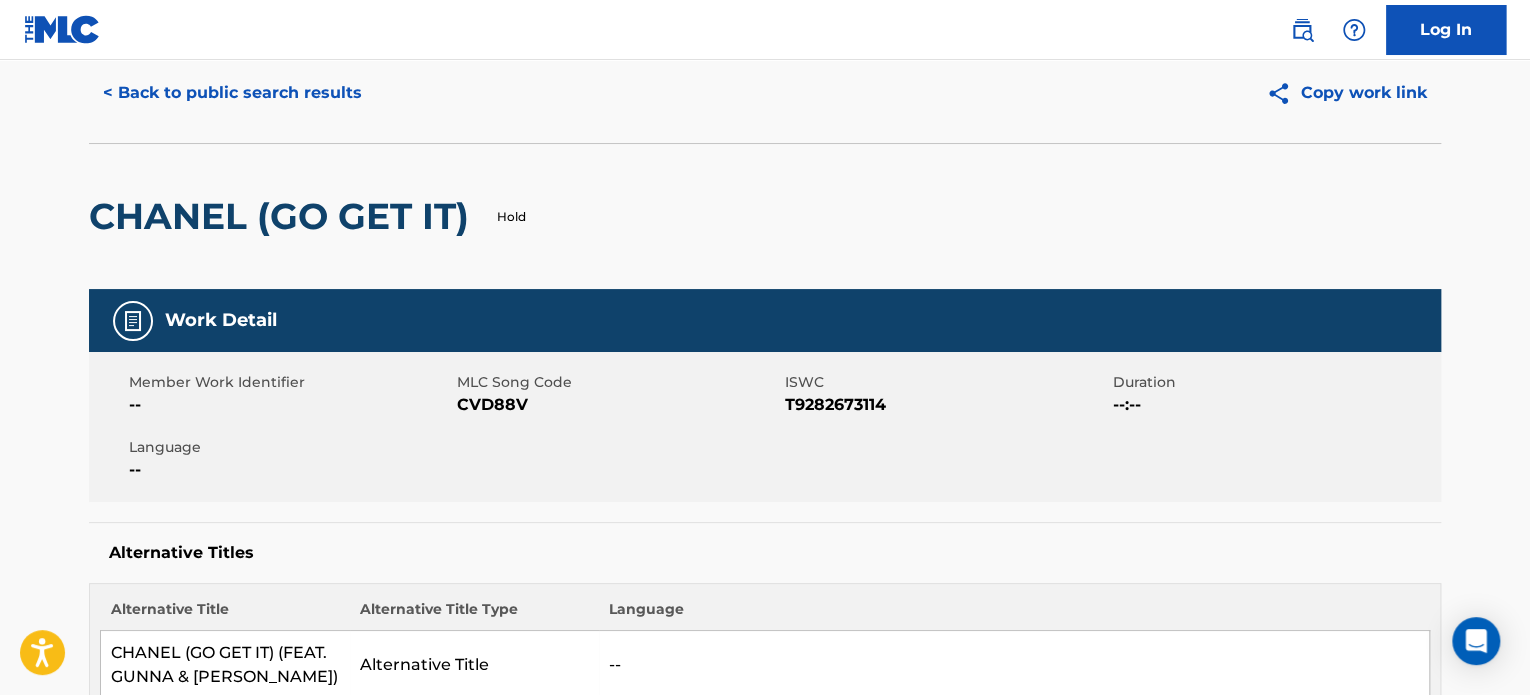 click on "< Back to public search results" at bounding box center (232, 93) 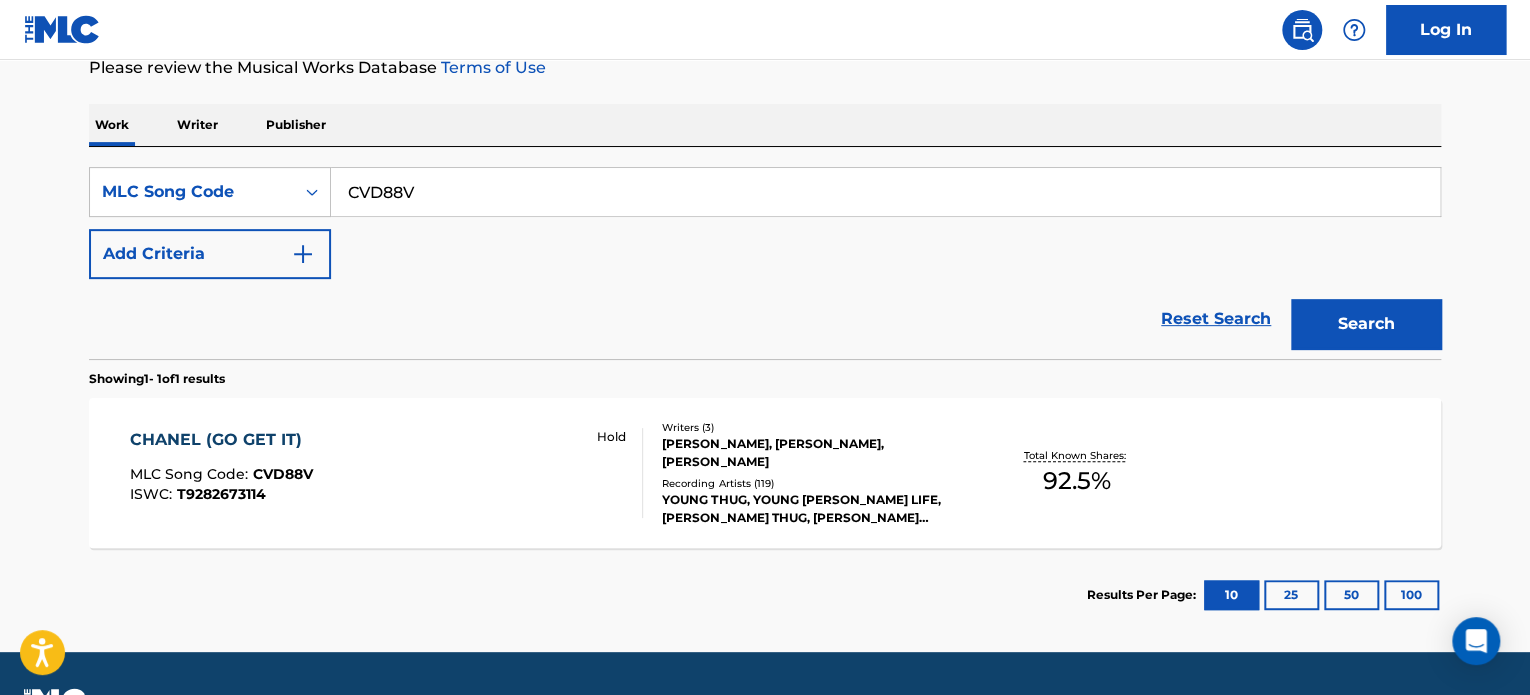 drag, startPoint x: 449, startPoint y: 181, endPoint x: 150, endPoint y: 155, distance: 300.1283 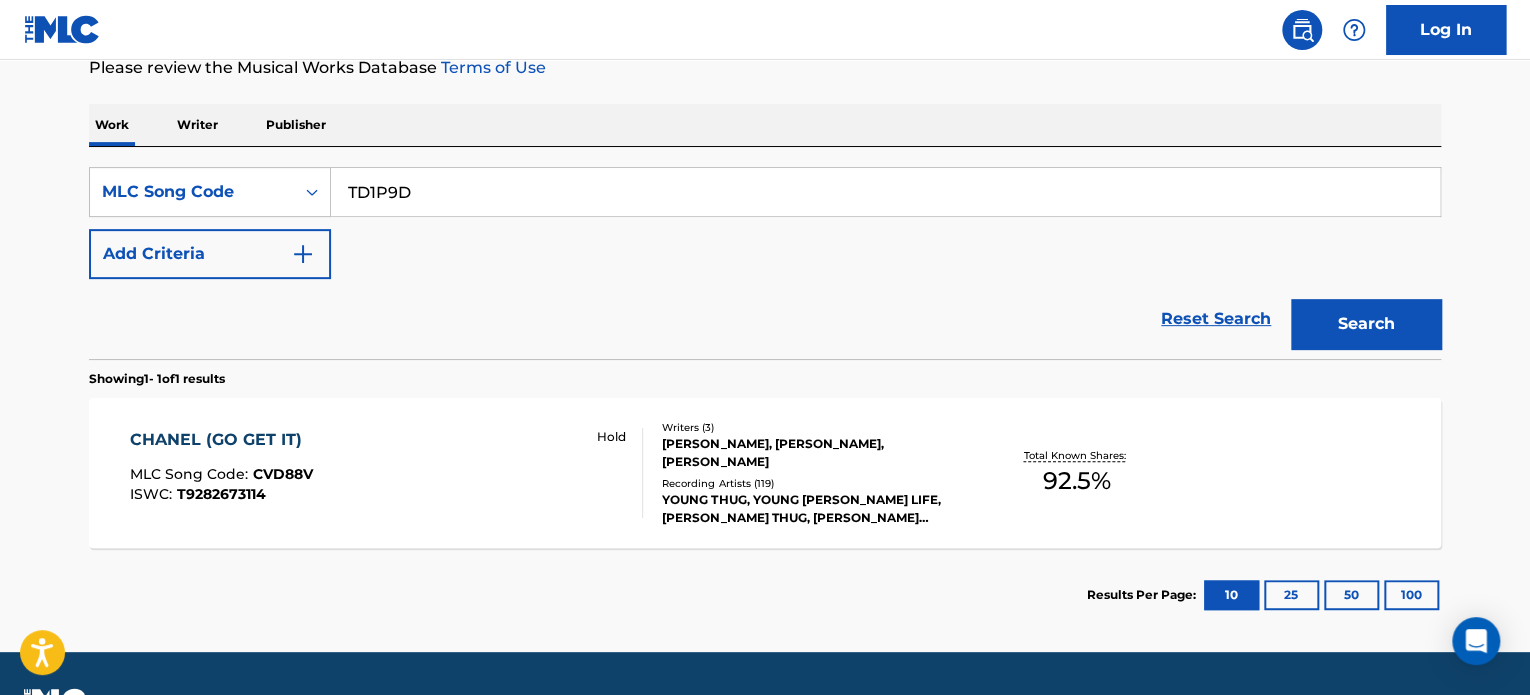 type on "TD1P9D" 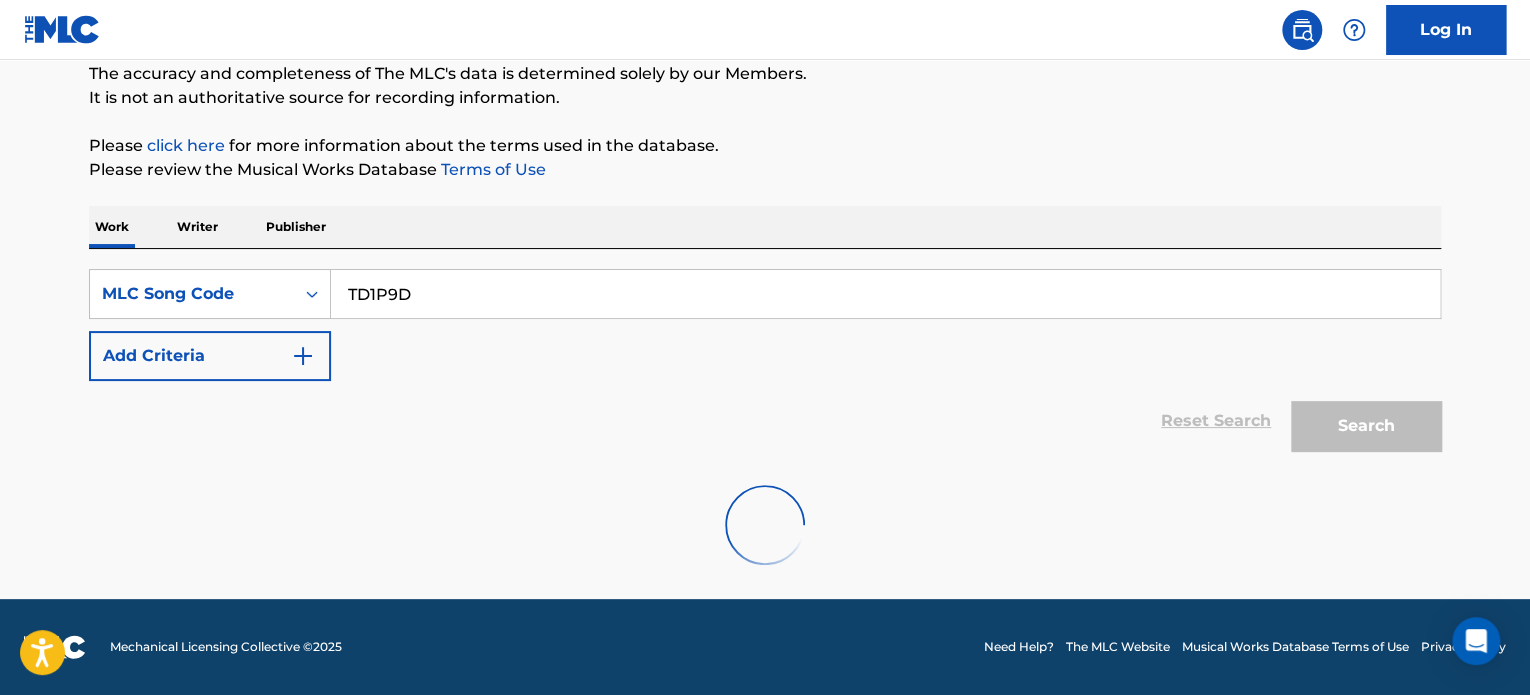 scroll, scrollTop: 278, scrollLeft: 0, axis: vertical 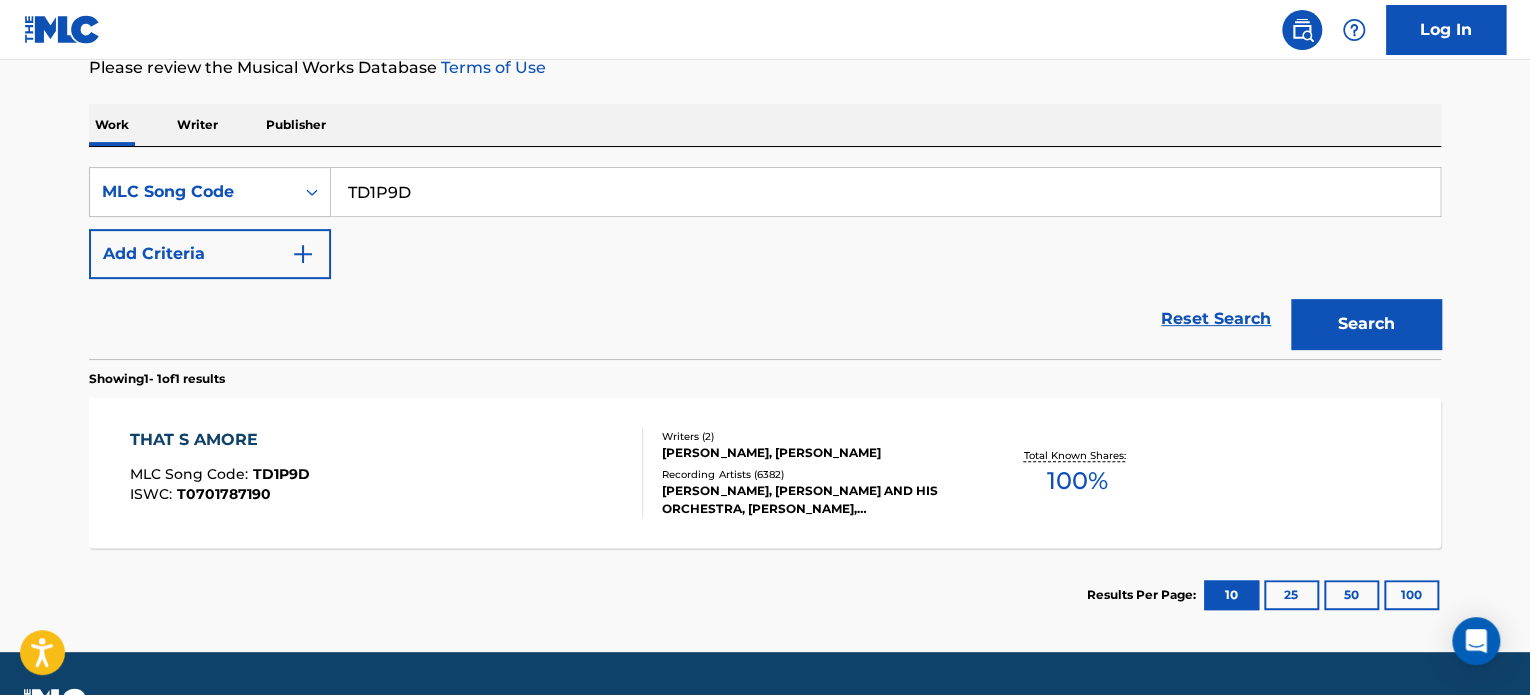 click on "THAT S AMORE" at bounding box center [220, 440] 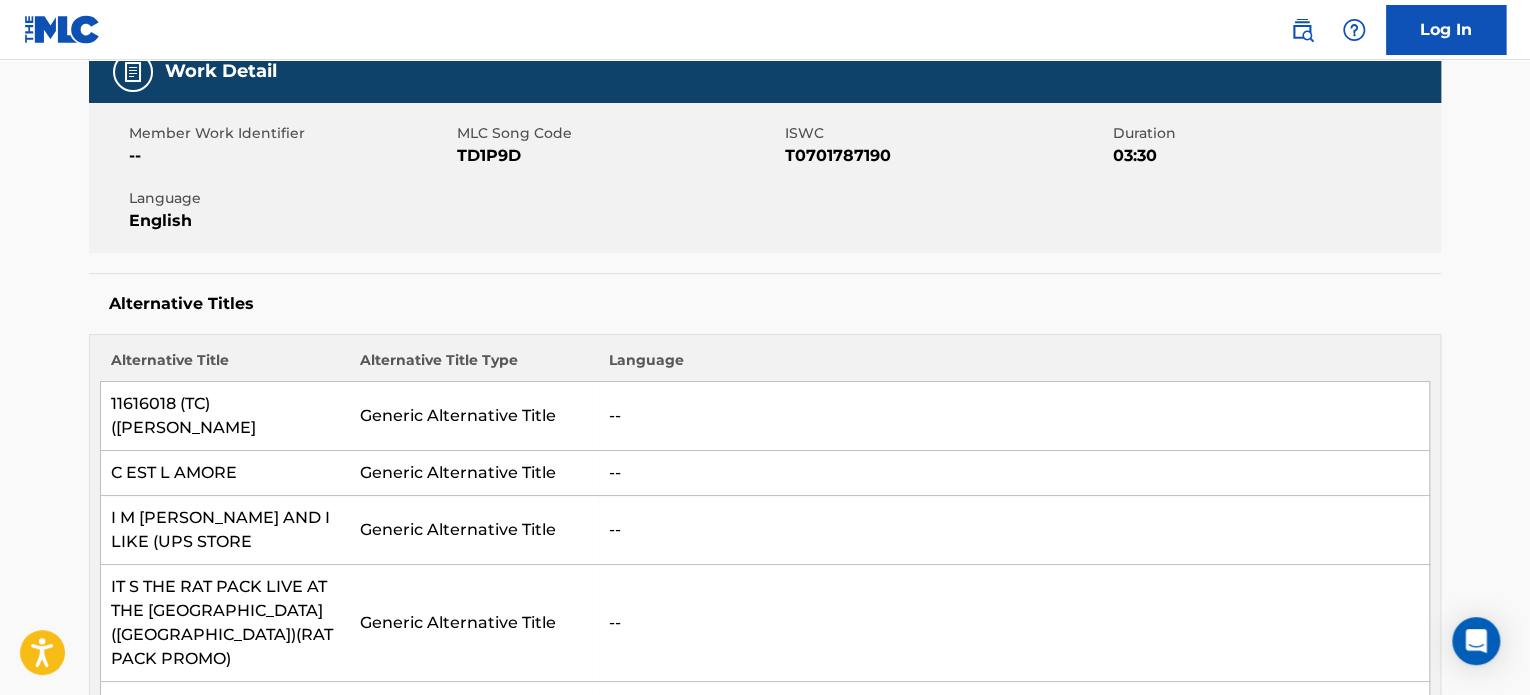 scroll, scrollTop: 279, scrollLeft: 0, axis: vertical 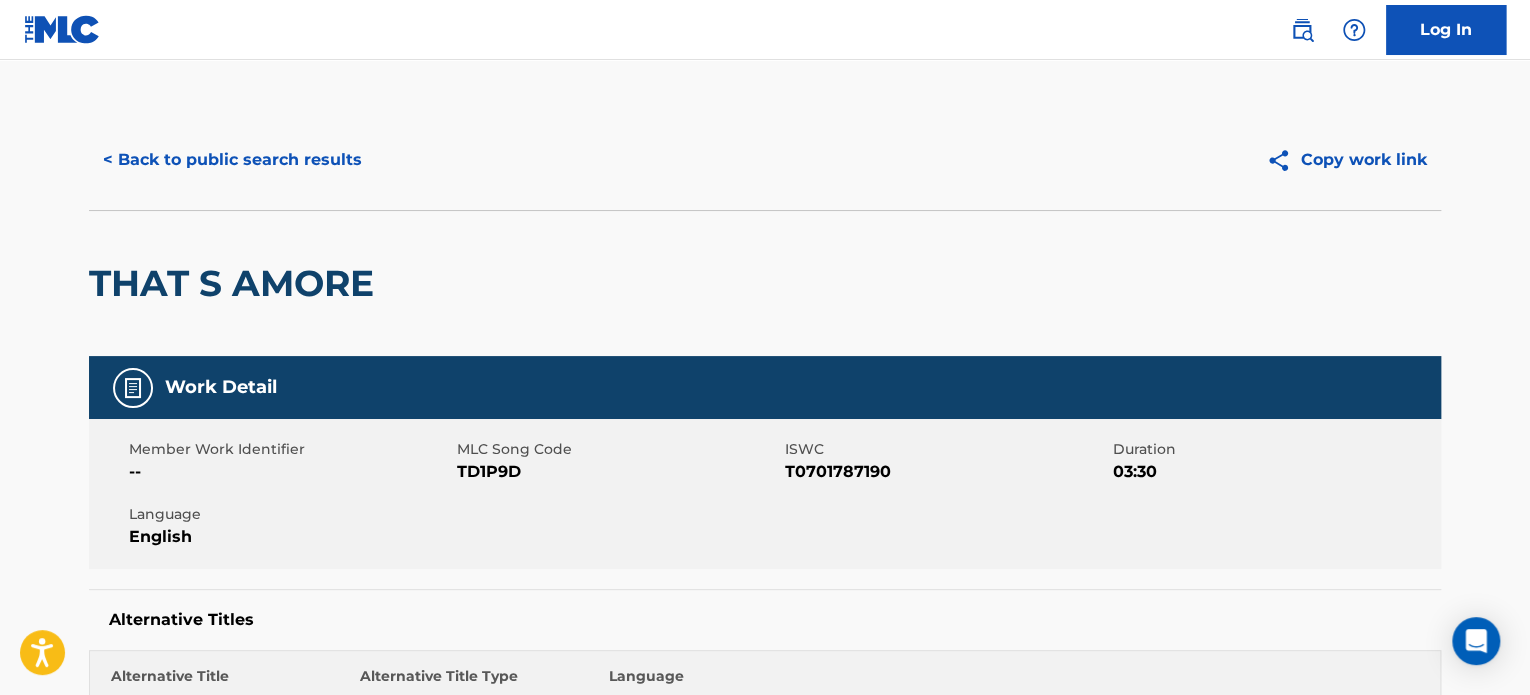 click on "< Back to public search results" at bounding box center (232, 160) 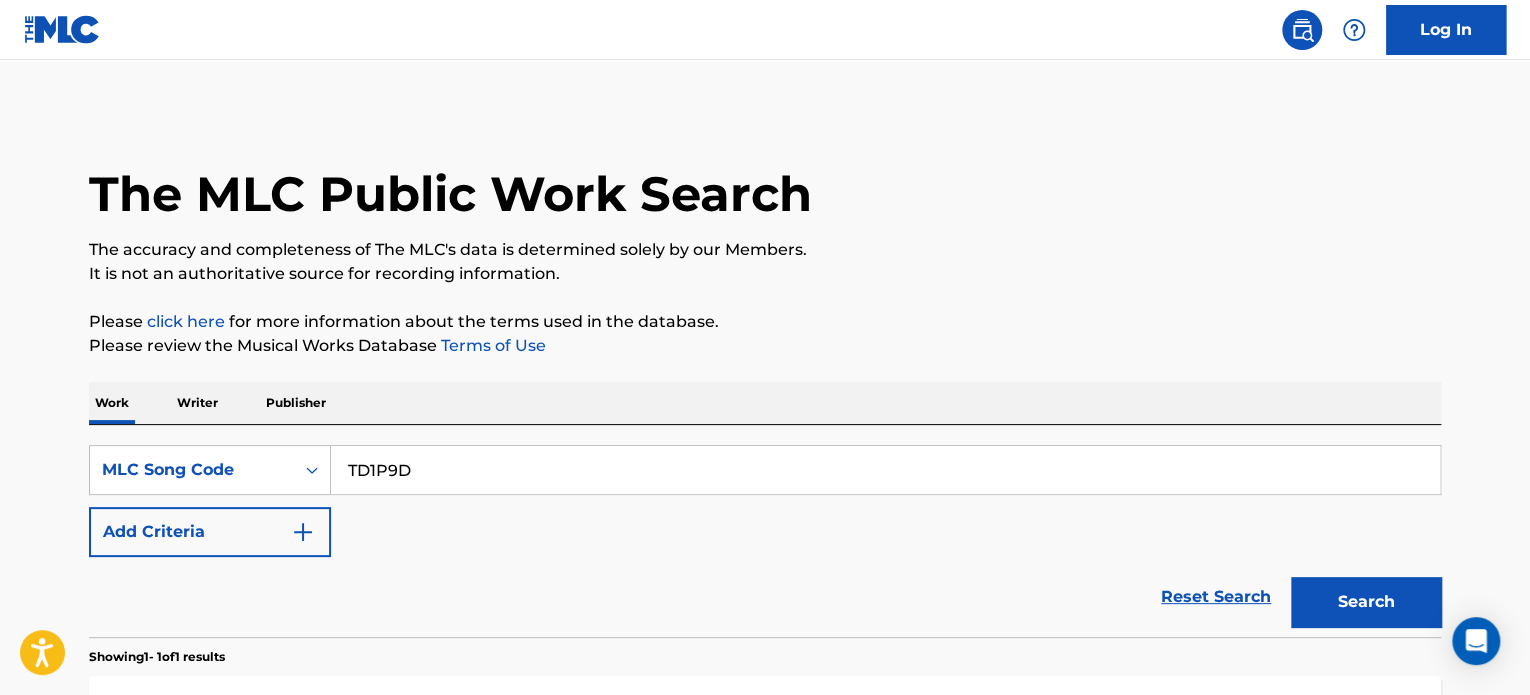 scroll, scrollTop: 278, scrollLeft: 0, axis: vertical 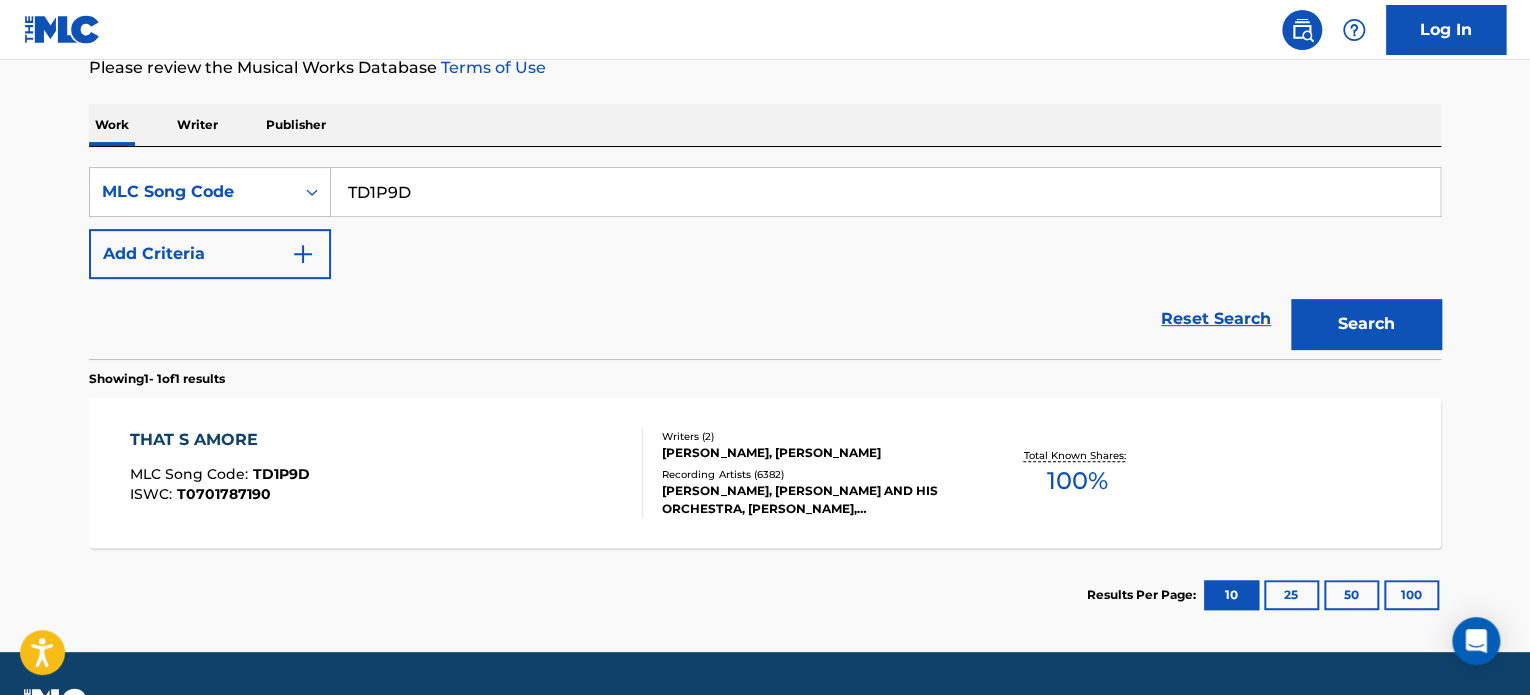 drag, startPoint x: 454, startPoint y: 201, endPoint x: 901, endPoint y: 245, distance: 449.16034 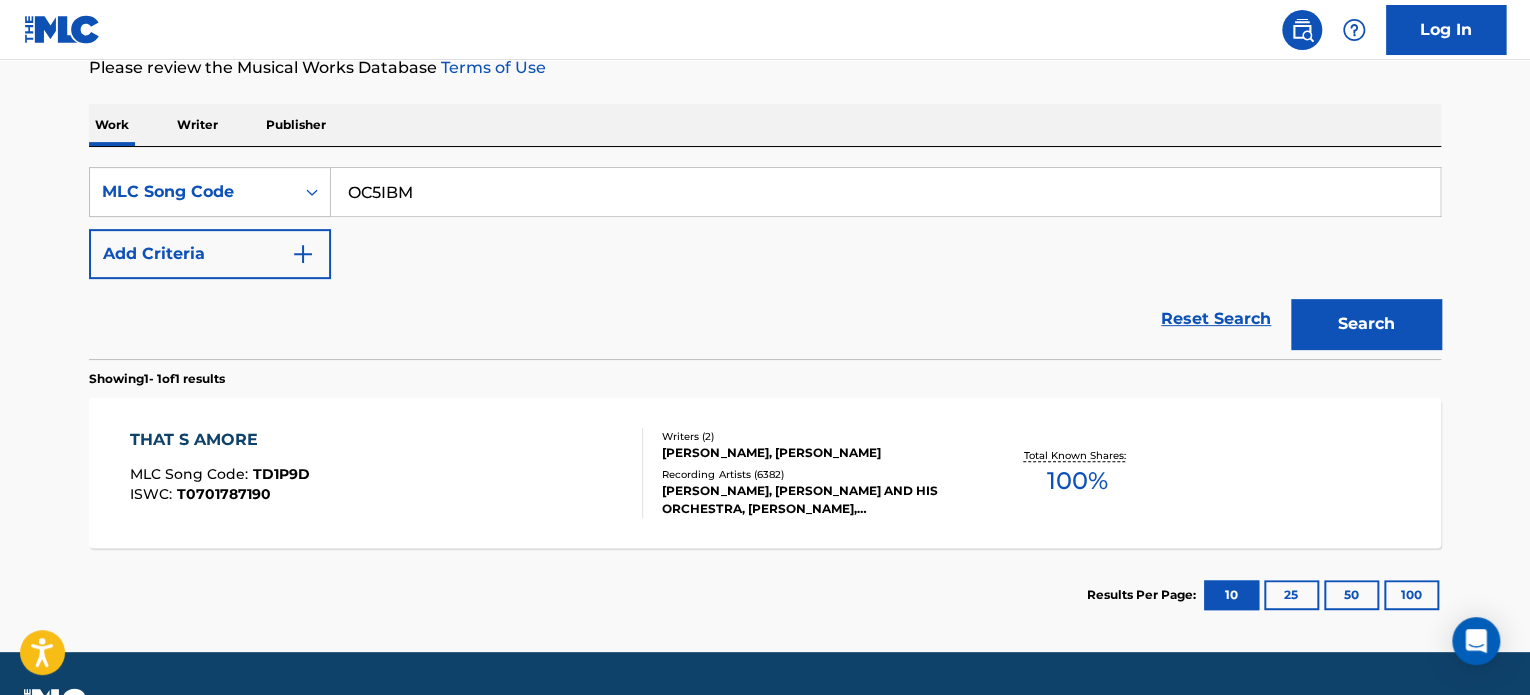 type on "OC5IBM" 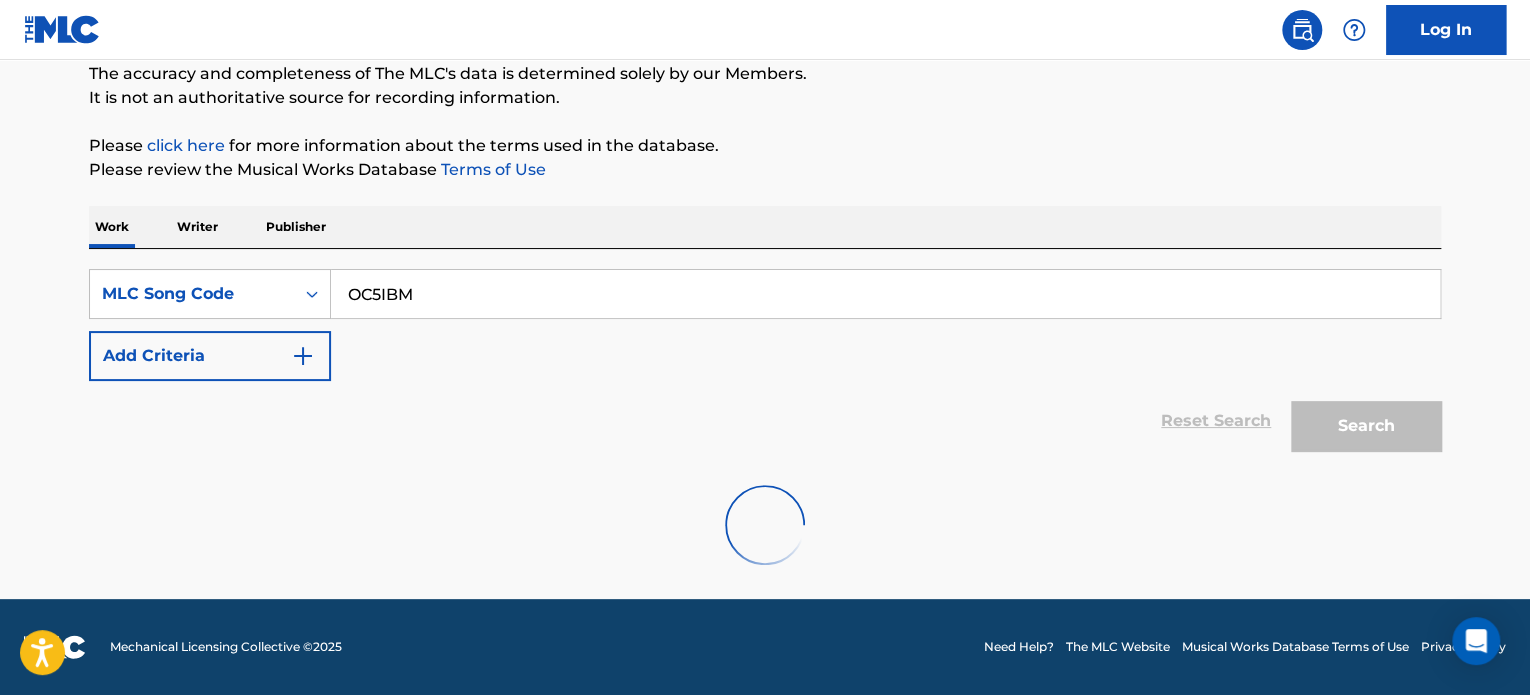 scroll, scrollTop: 278, scrollLeft: 0, axis: vertical 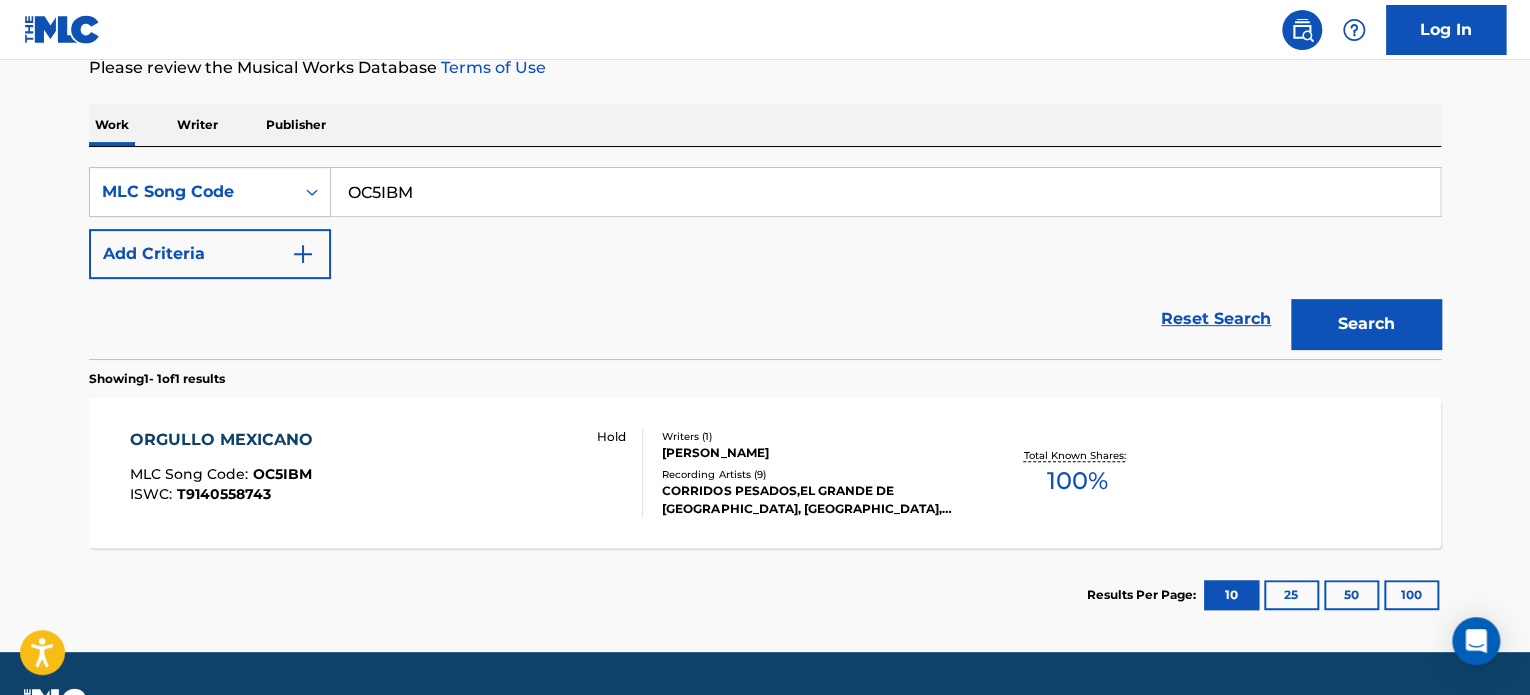 click on "ORGULLO MEXICANO" at bounding box center [226, 440] 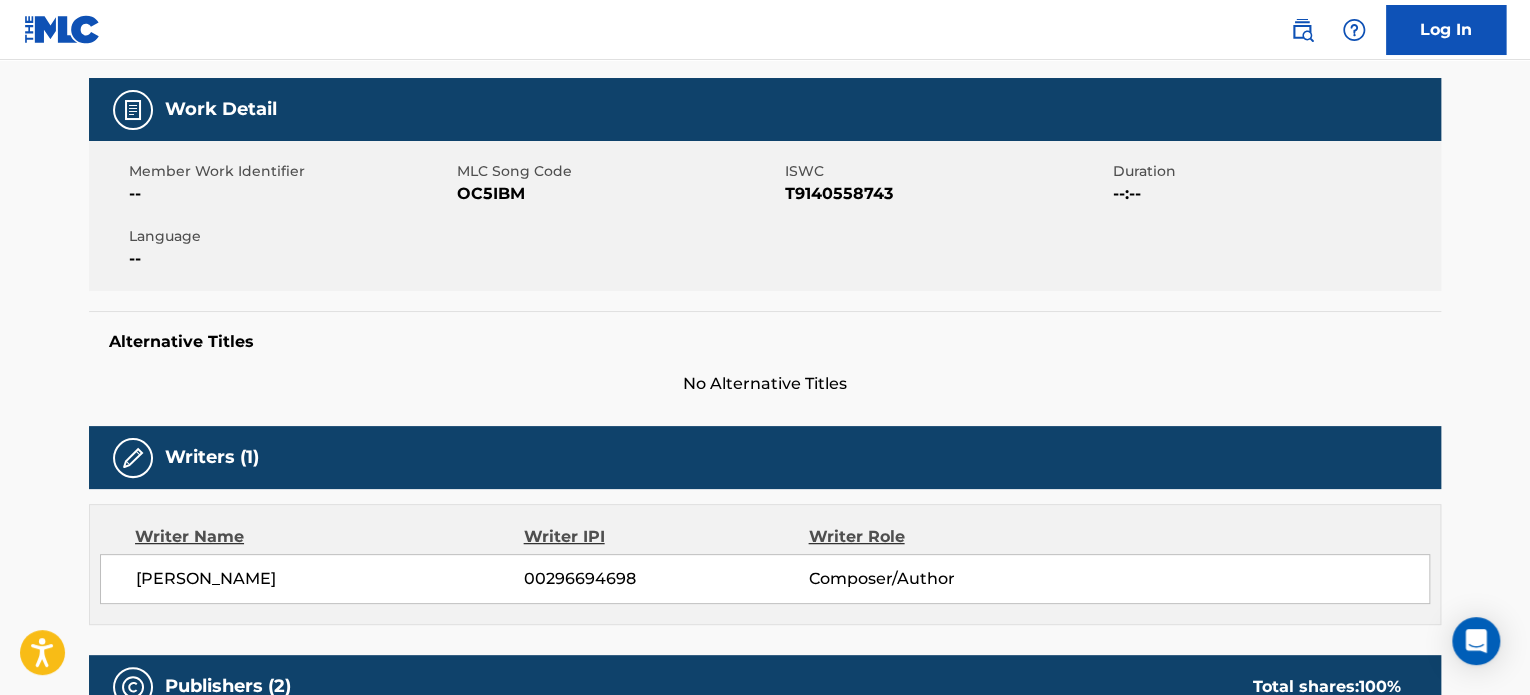 scroll, scrollTop: 0, scrollLeft: 0, axis: both 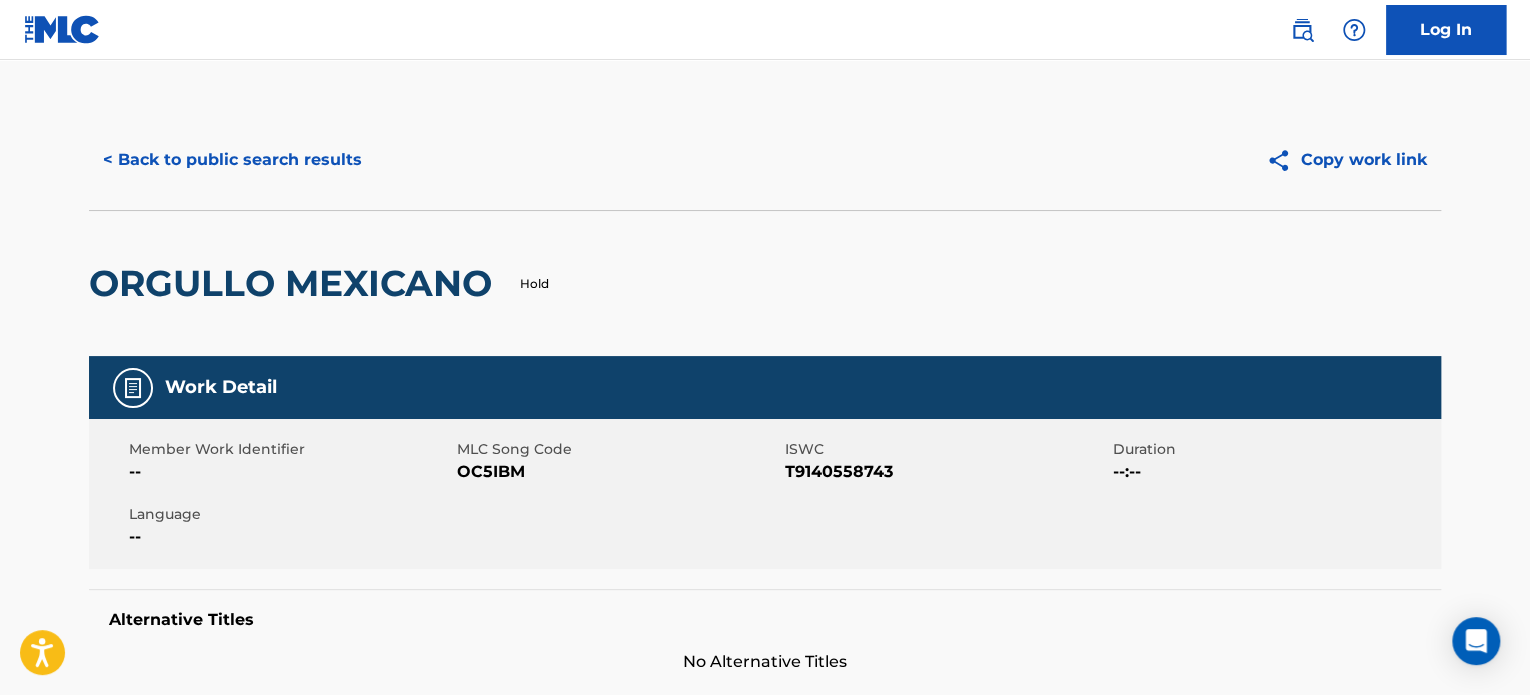 click on "< Back to public search results" at bounding box center (232, 160) 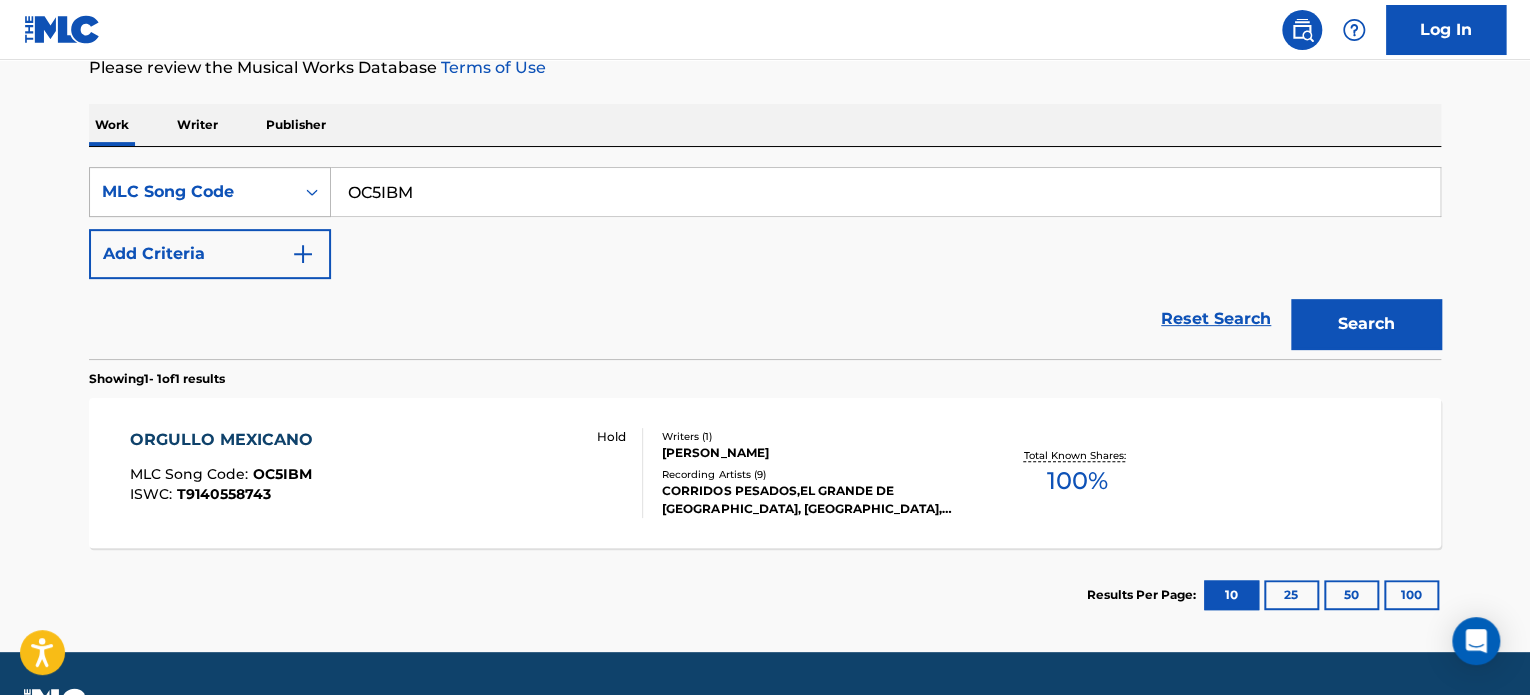 drag, startPoint x: 406, startPoint y: 193, endPoint x: 138, endPoint y: 174, distance: 268.67267 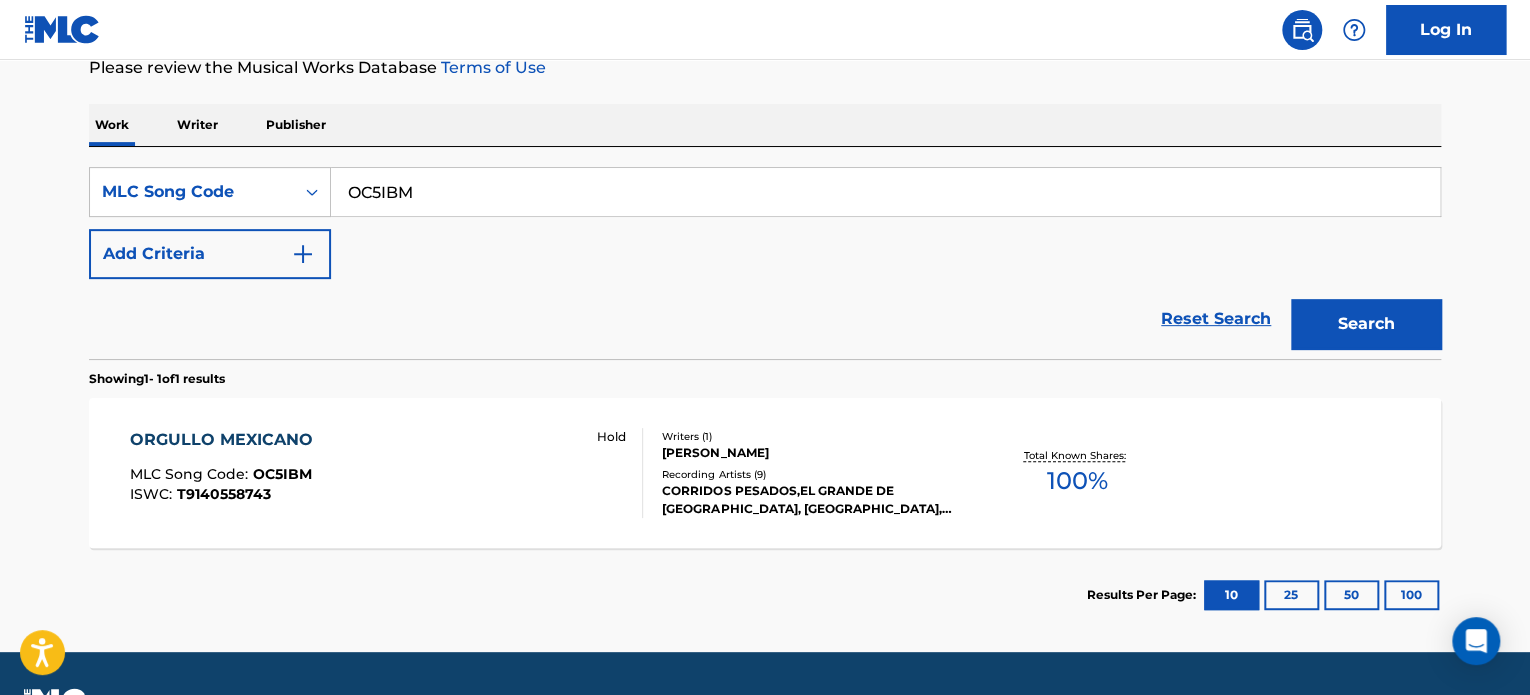 paste on "SD98VV" 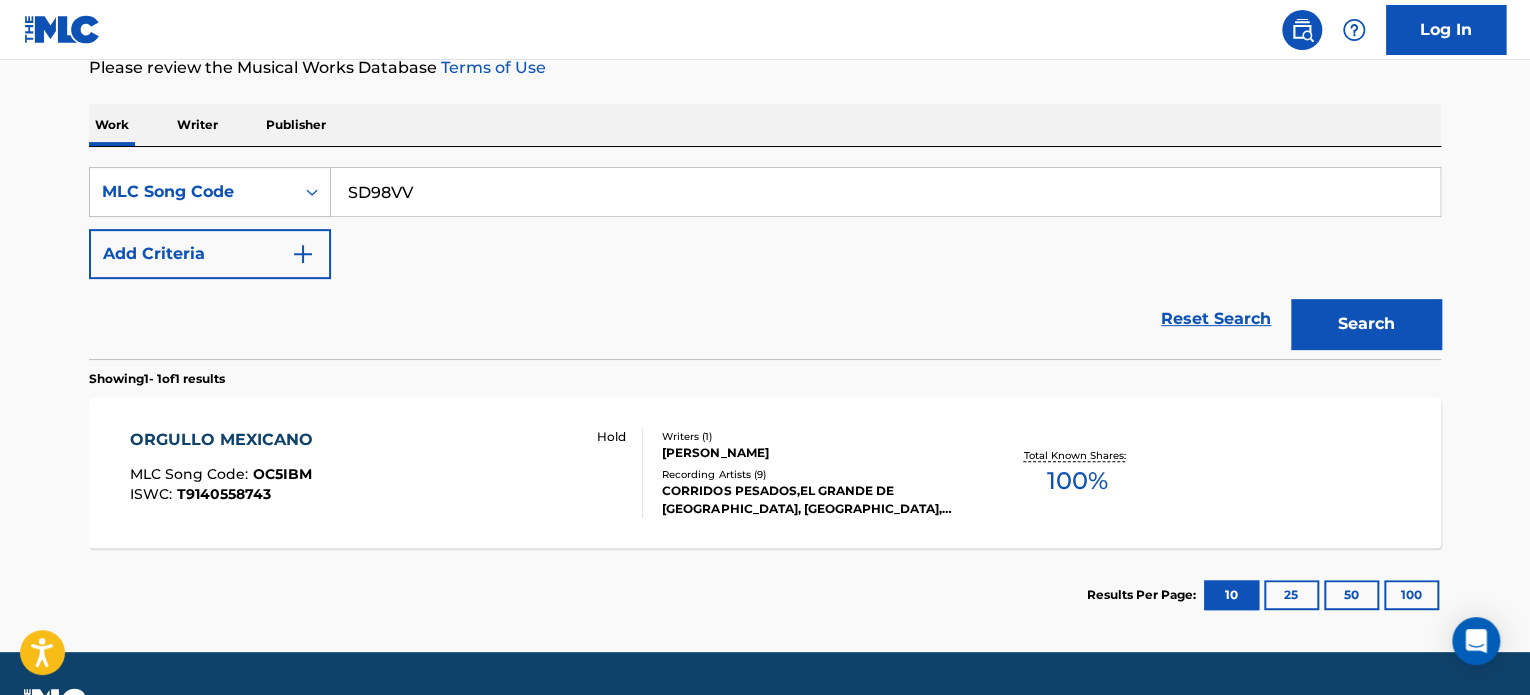 type on "SD98VV" 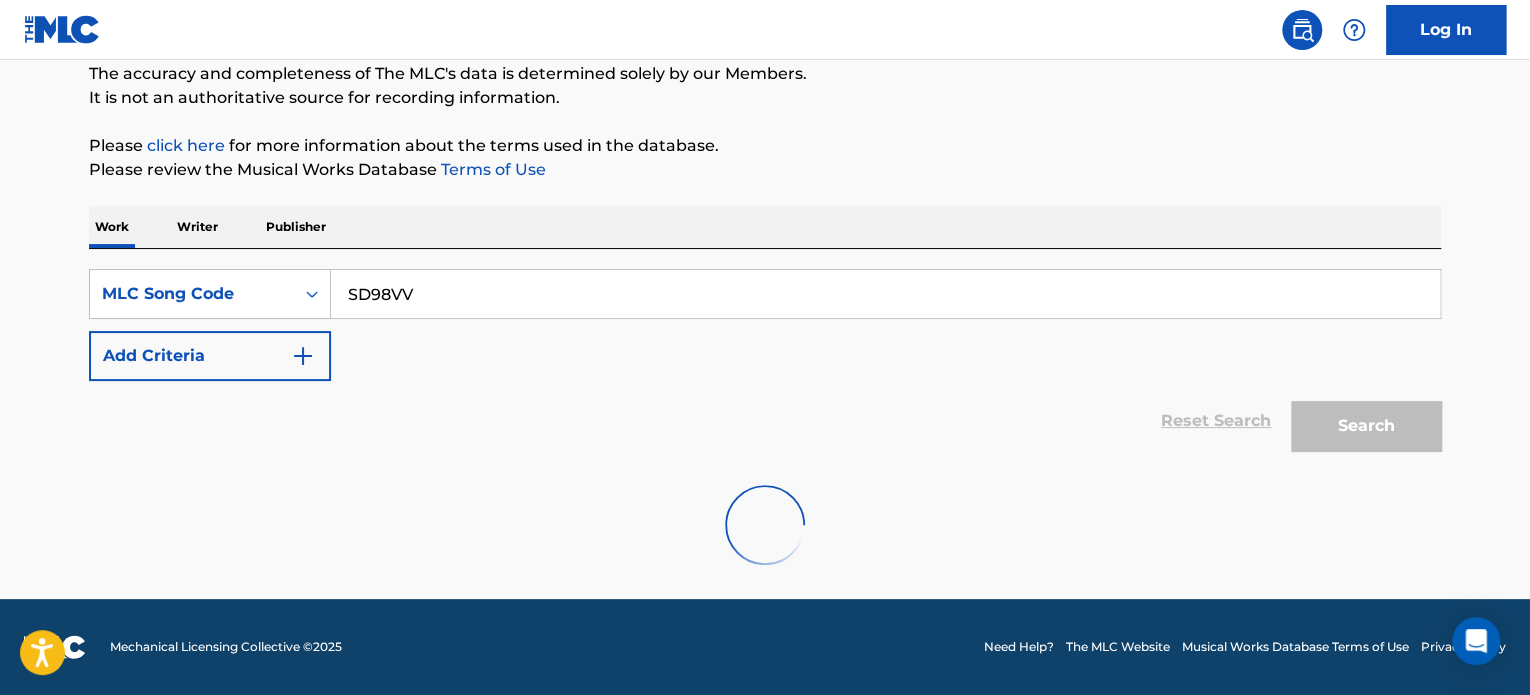scroll, scrollTop: 278, scrollLeft: 0, axis: vertical 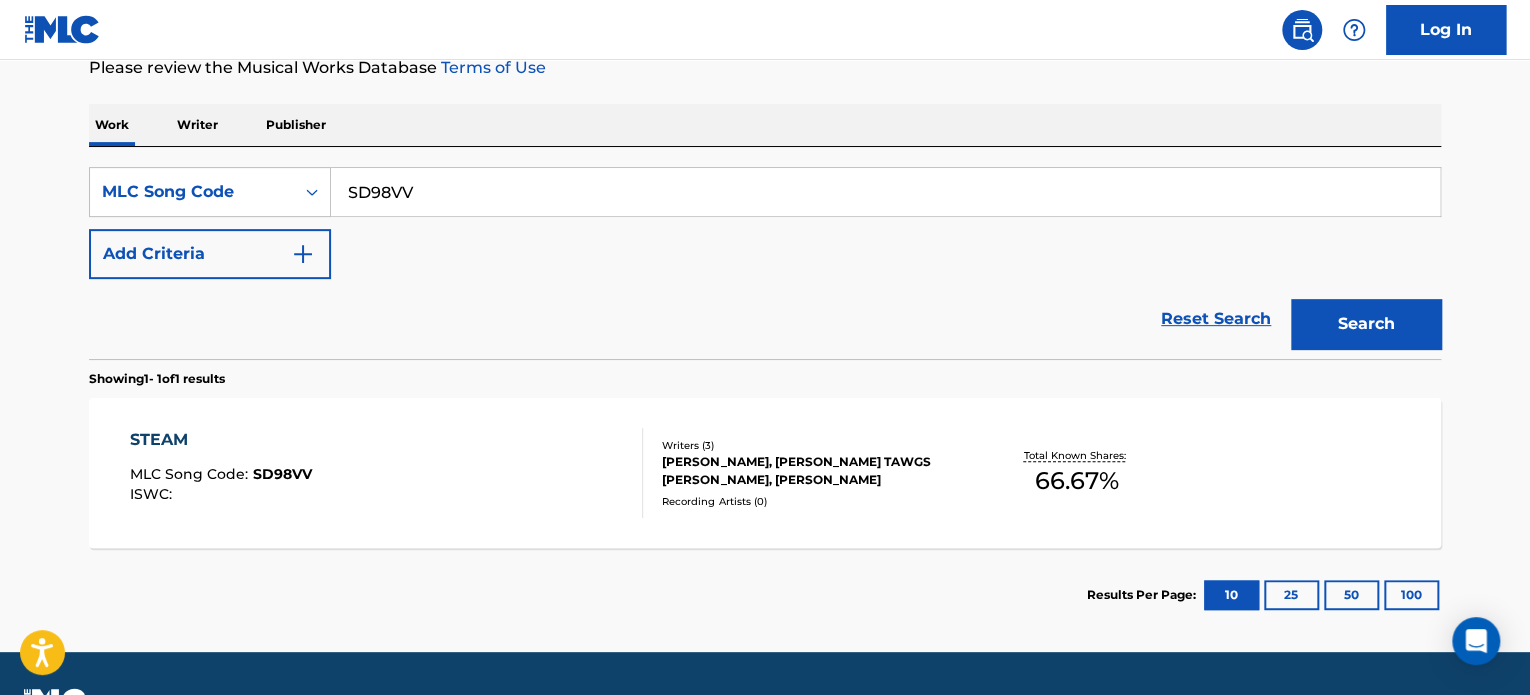 click on "STEAM" at bounding box center (221, 440) 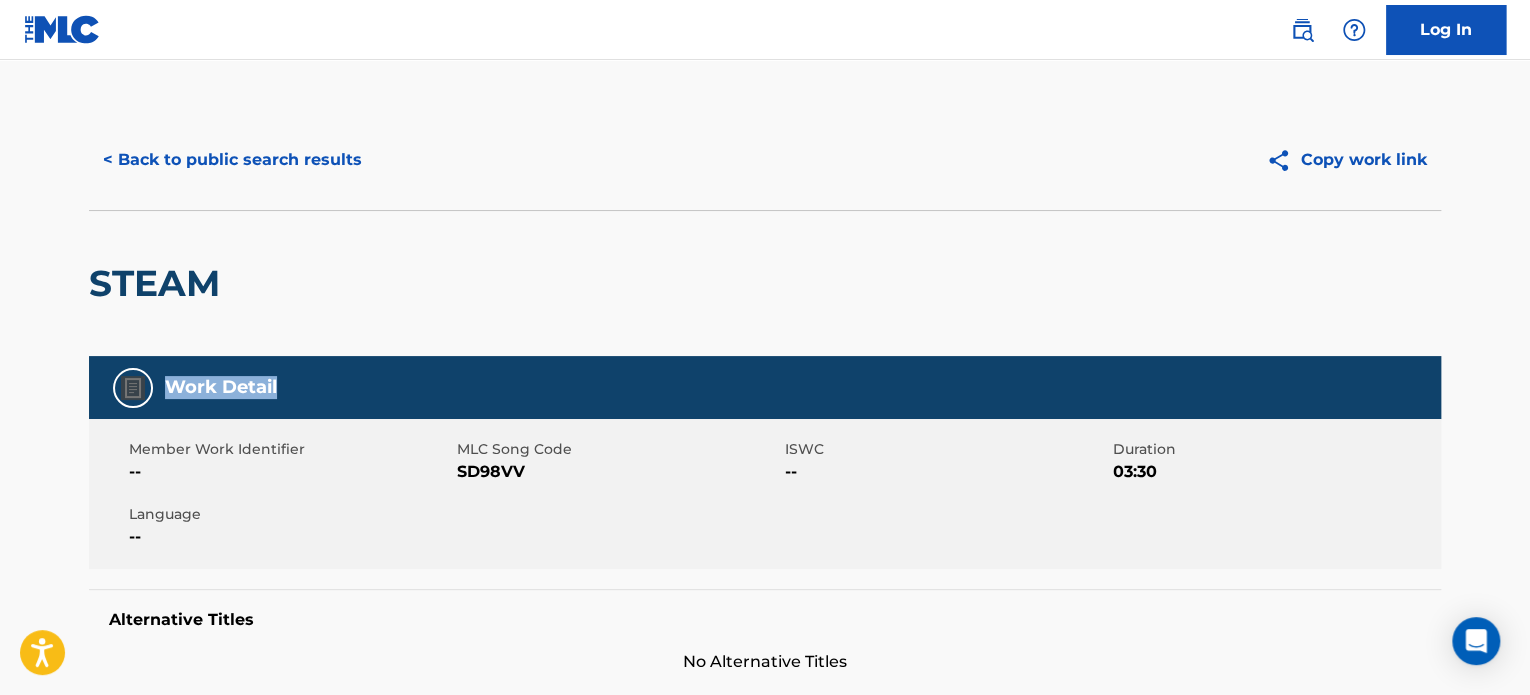 drag, startPoint x: 1528, startPoint y: 227, endPoint x: 1534, endPoint y: 271, distance: 44.407207 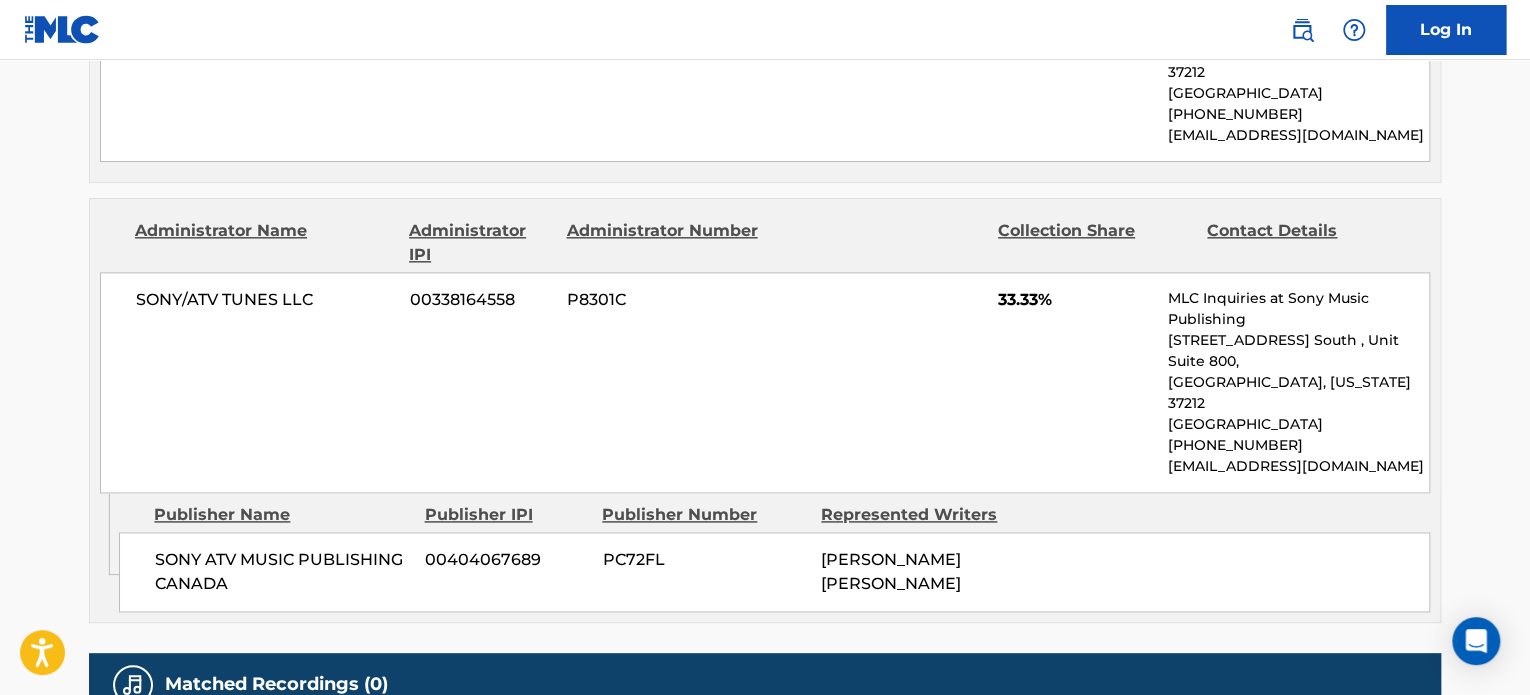 scroll, scrollTop: 1180, scrollLeft: 0, axis: vertical 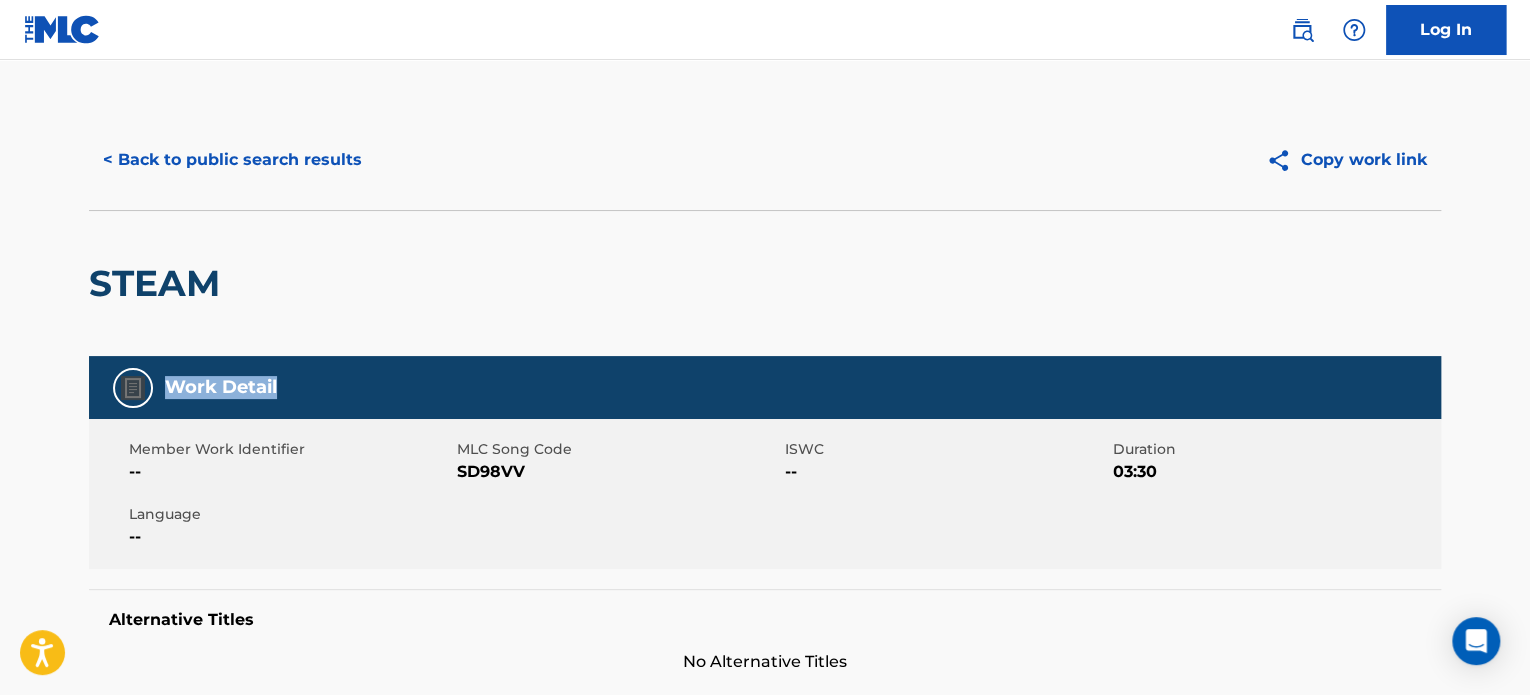 click on "< Back to public search results" at bounding box center (232, 160) 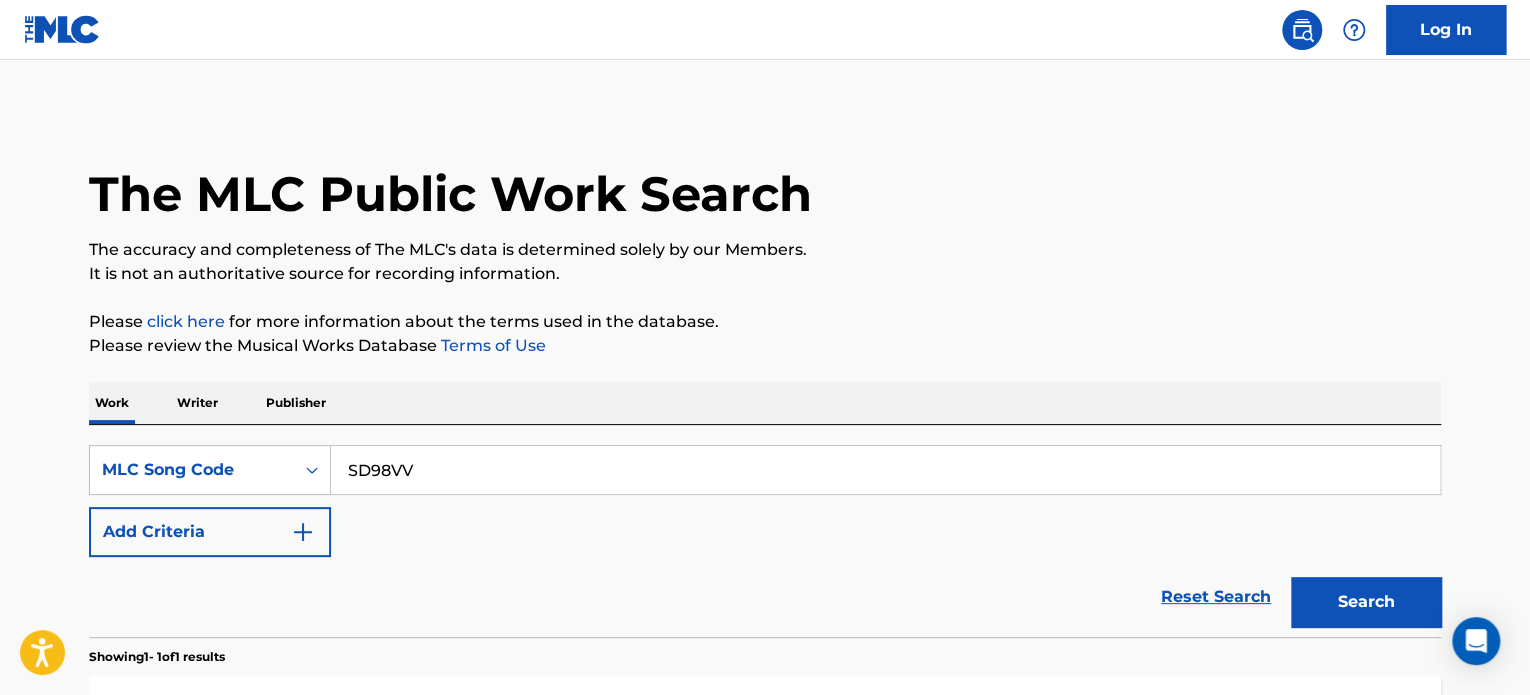 scroll, scrollTop: 278, scrollLeft: 0, axis: vertical 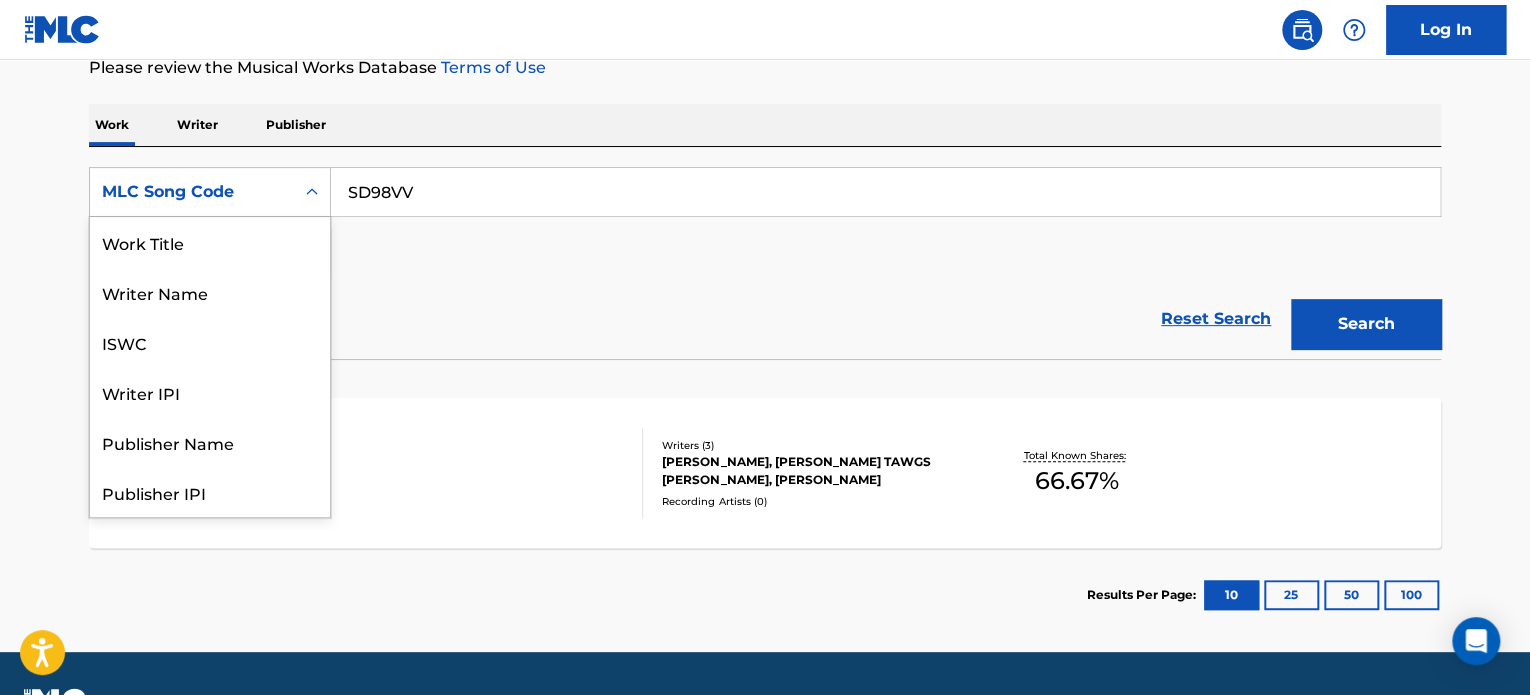 click on "MLC Song Code" at bounding box center [192, 192] 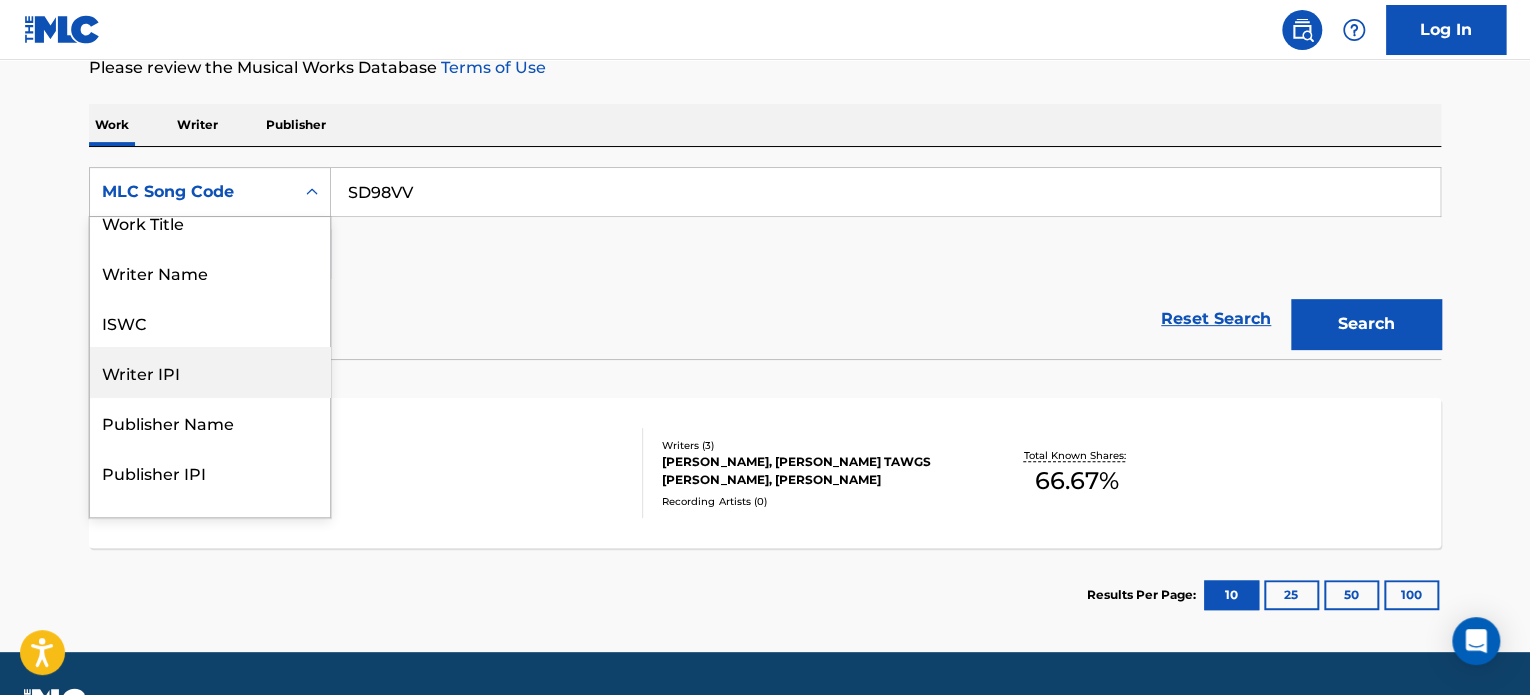 scroll, scrollTop: 0, scrollLeft: 0, axis: both 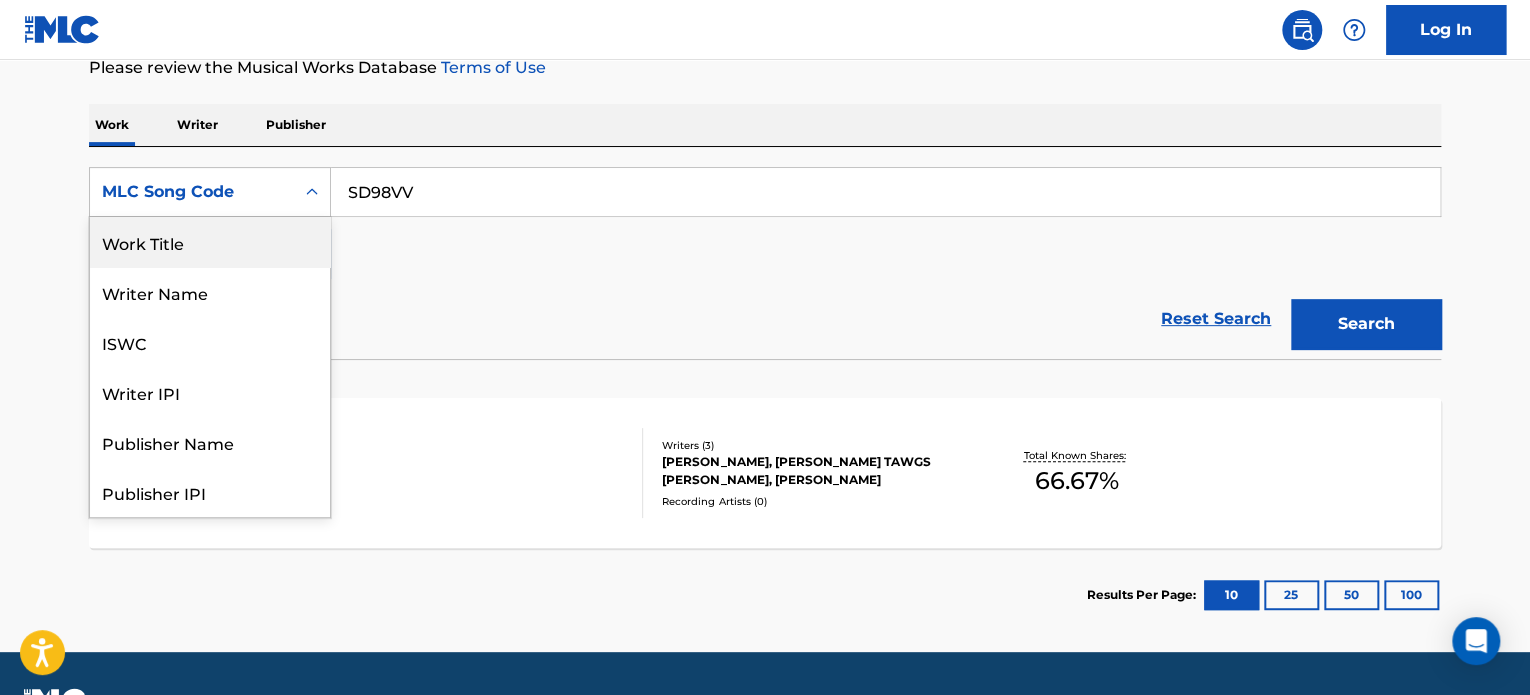 click on "Work Title" at bounding box center (210, 242) 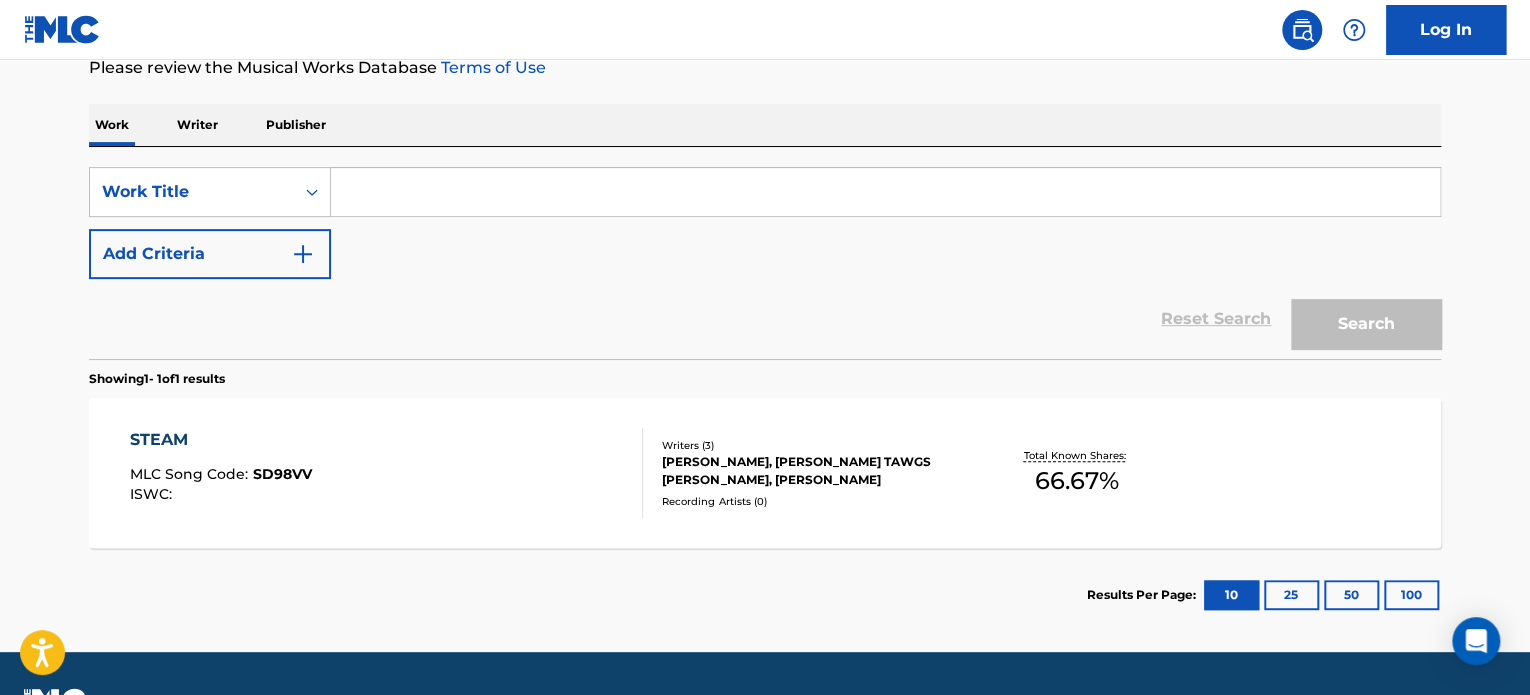 click at bounding box center [885, 192] 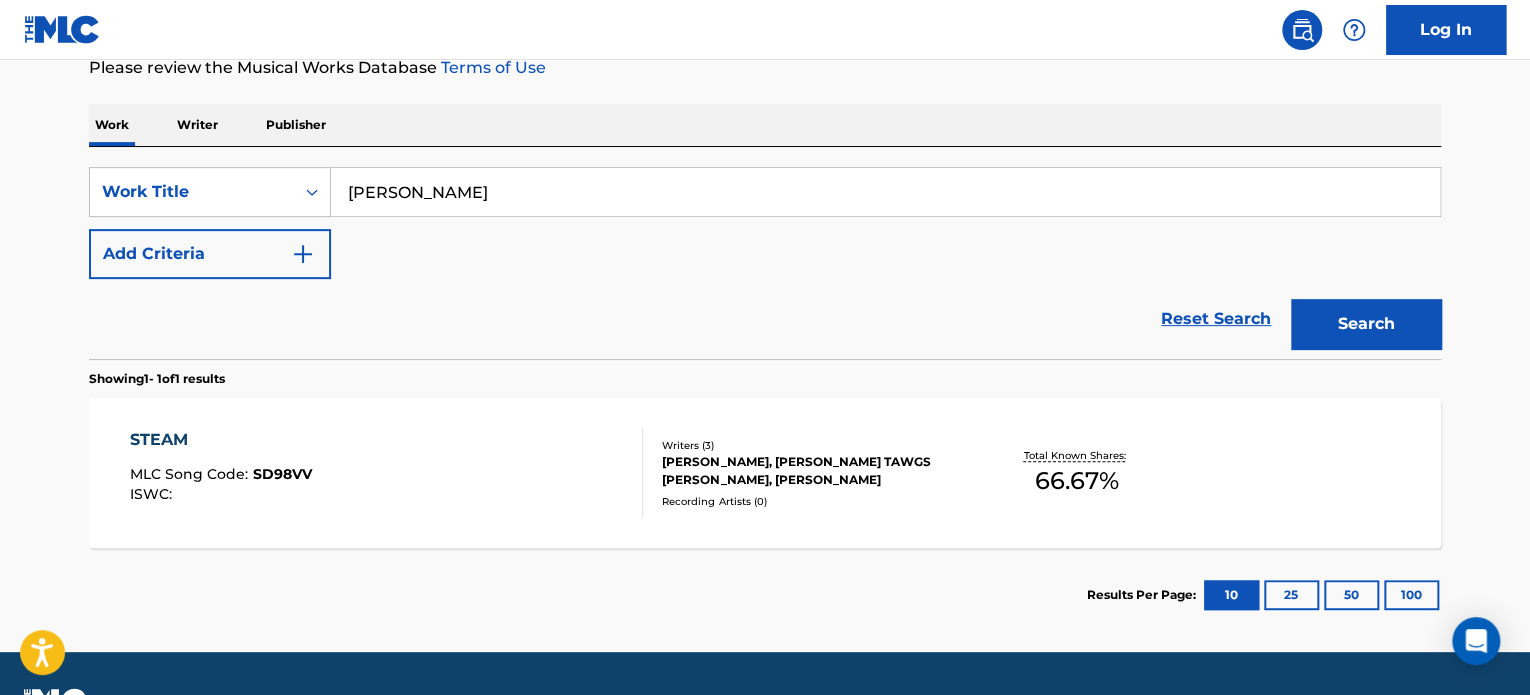 type on "[PERSON_NAME]" 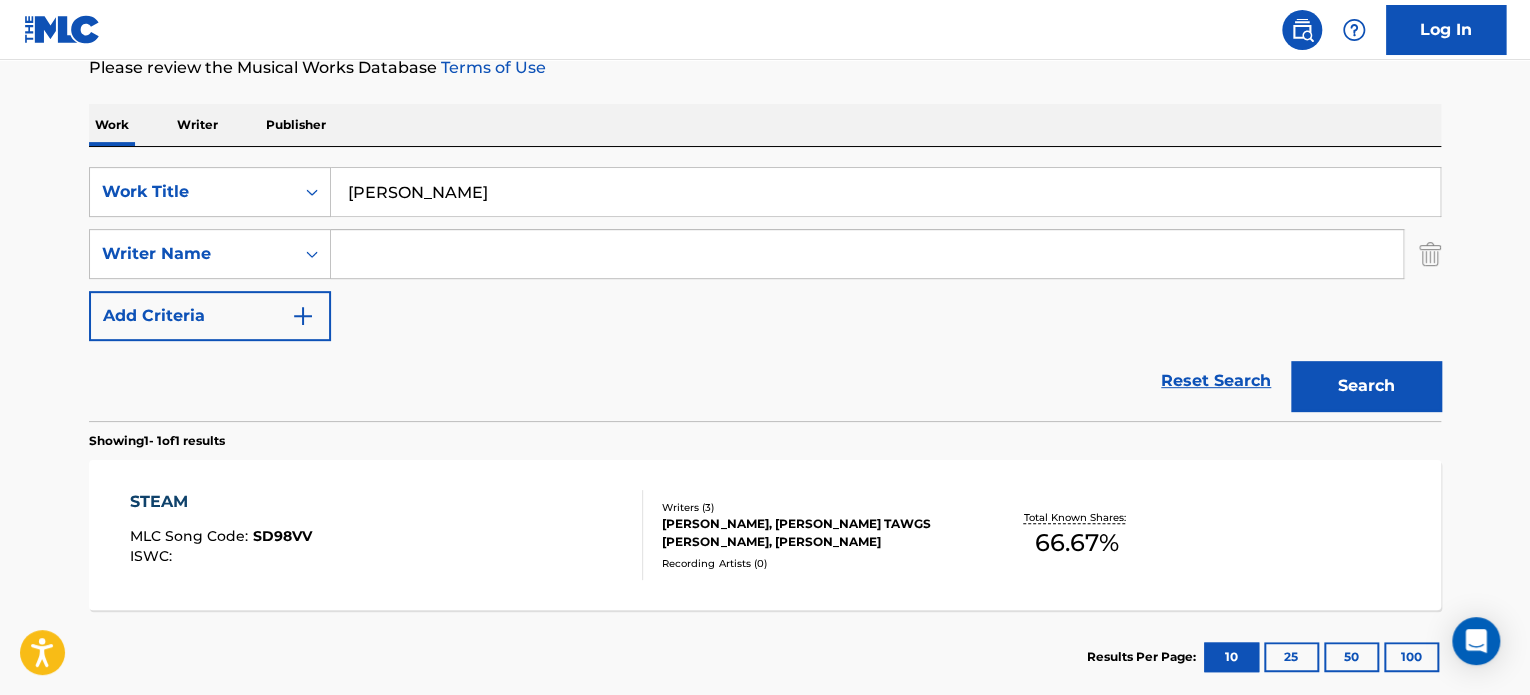 type 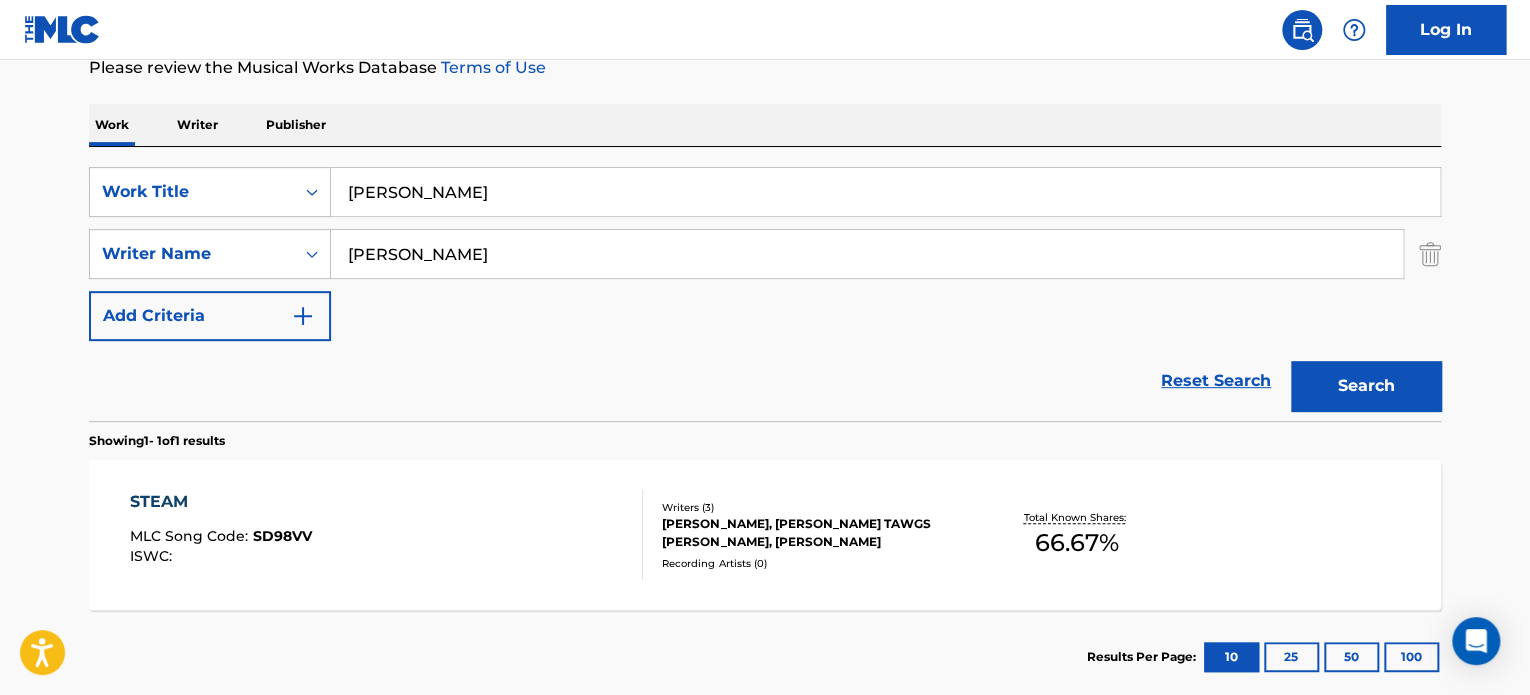type on "[PERSON_NAME]" 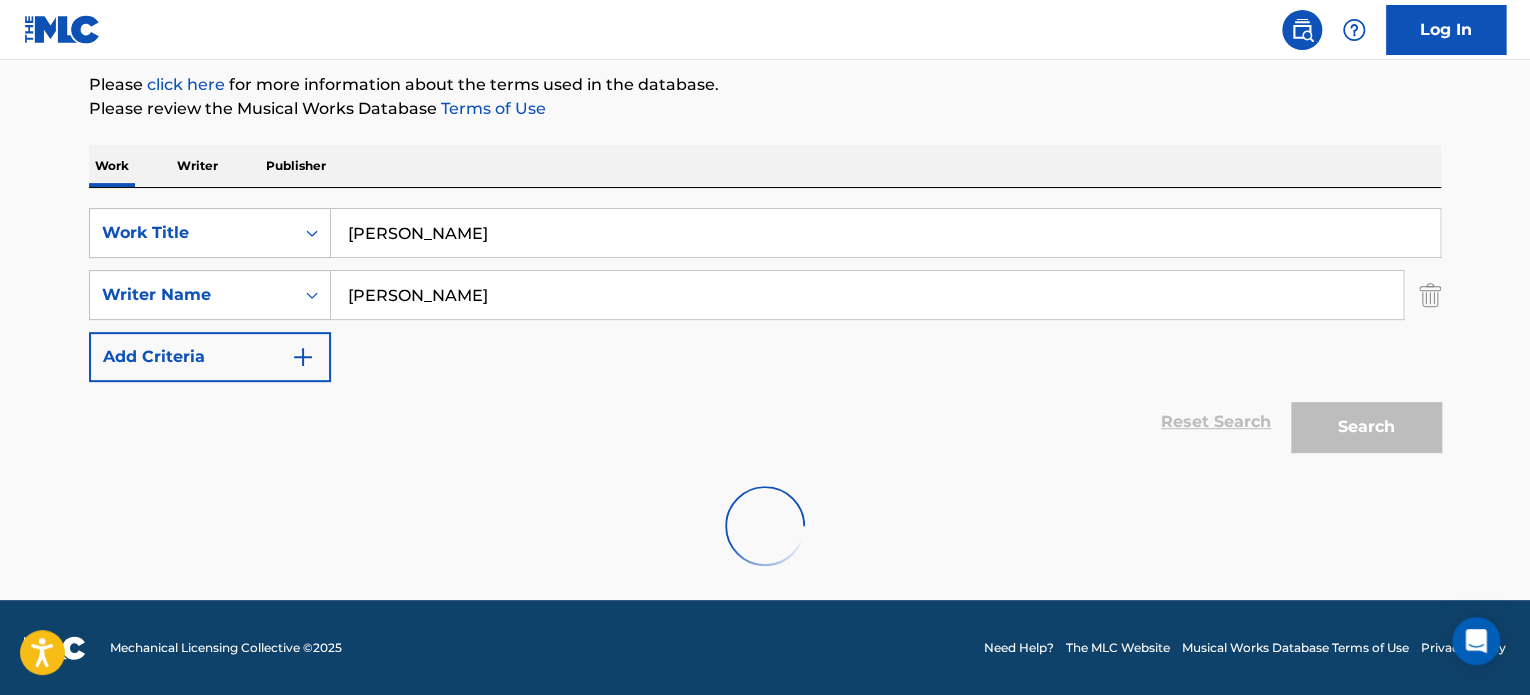 scroll, scrollTop: 278, scrollLeft: 0, axis: vertical 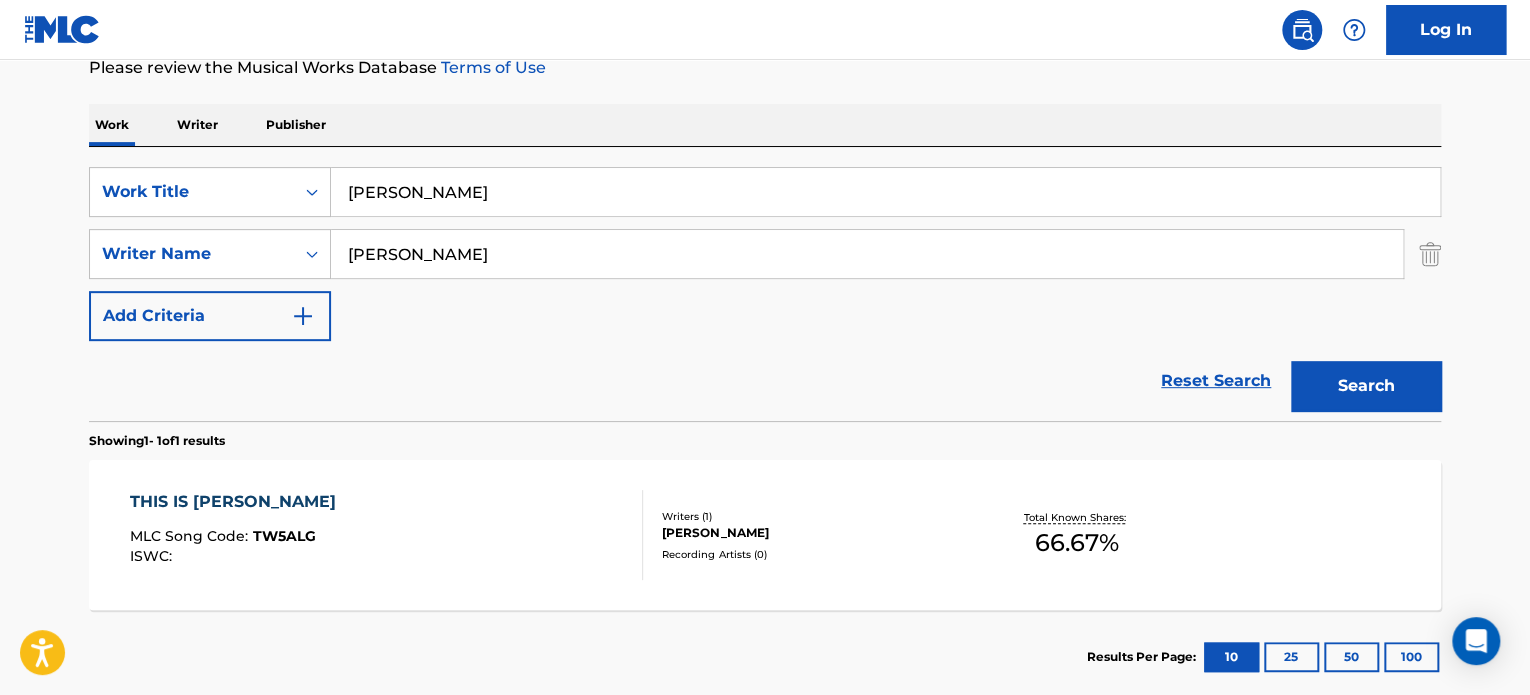 click on "THIS IS [PERSON_NAME] MLC Song Code : TW5ALG ISWC : Writers ( 1 ) [PERSON_NAME] Recording Artists ( 0 ) Total Known Shares: 66.67 %" at bounding box center [765, 535] 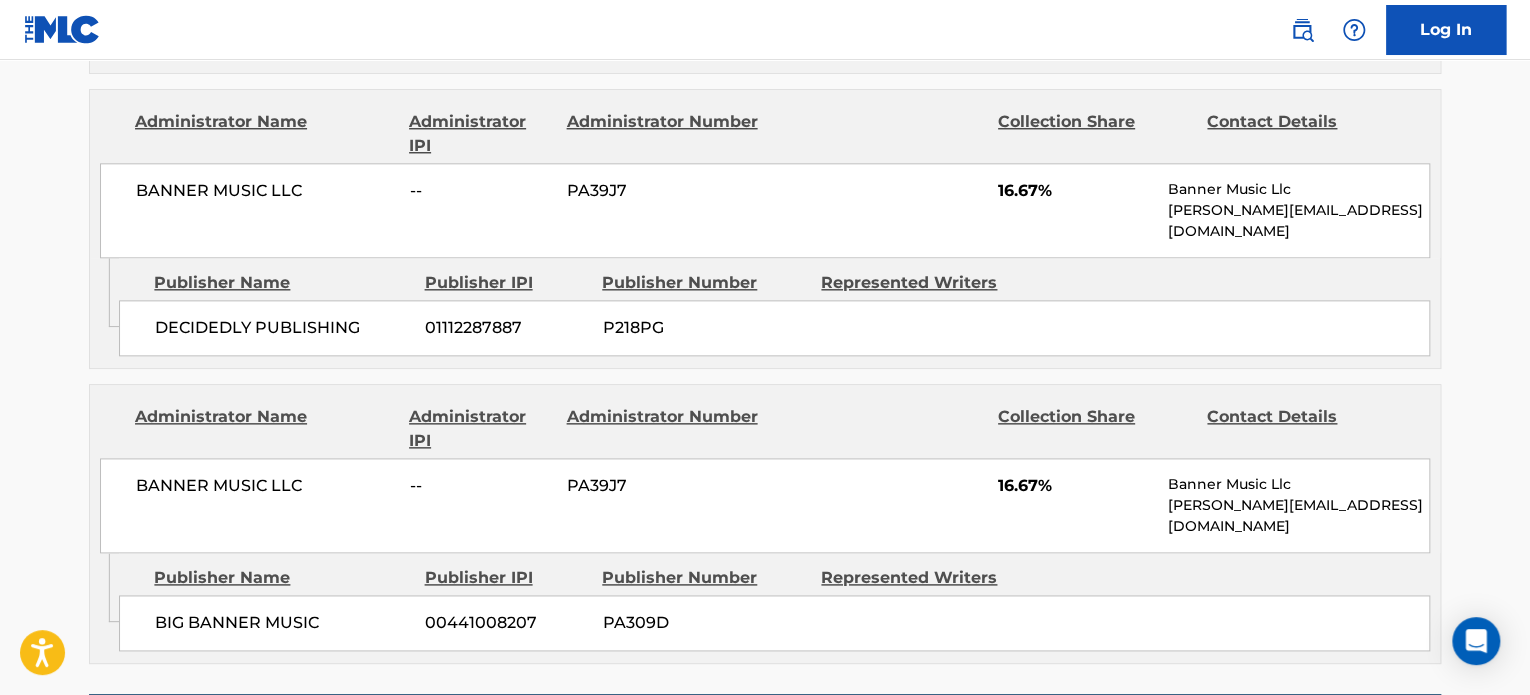 scroll, scrollTop: 1135, scrollLeft: 0, axis: vertical 